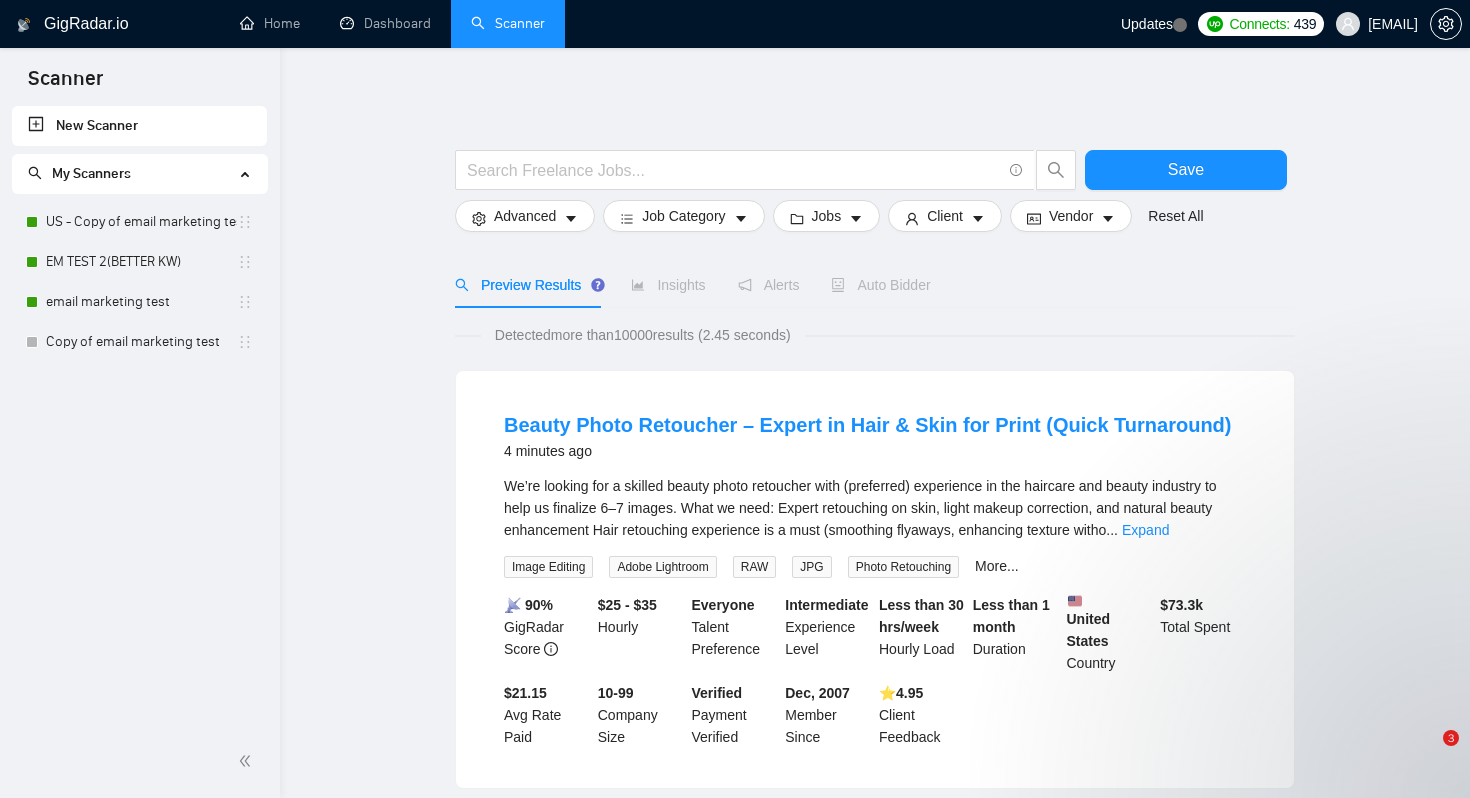scroll, scrollTop: 0, scrollLeft: 0, axis: both 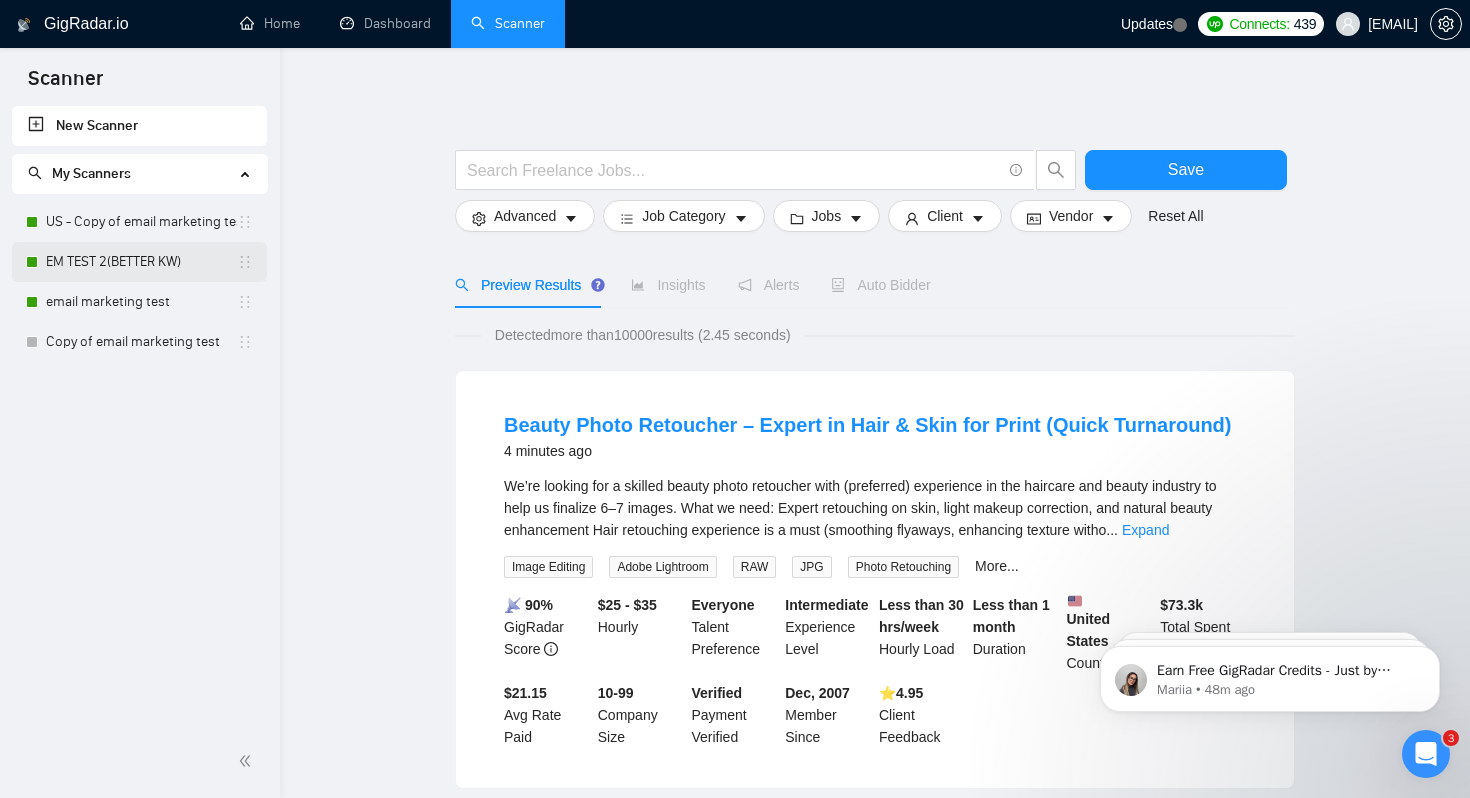 click on "EM TEST 2(BETTER KW)" at bounding box center (141, 262) 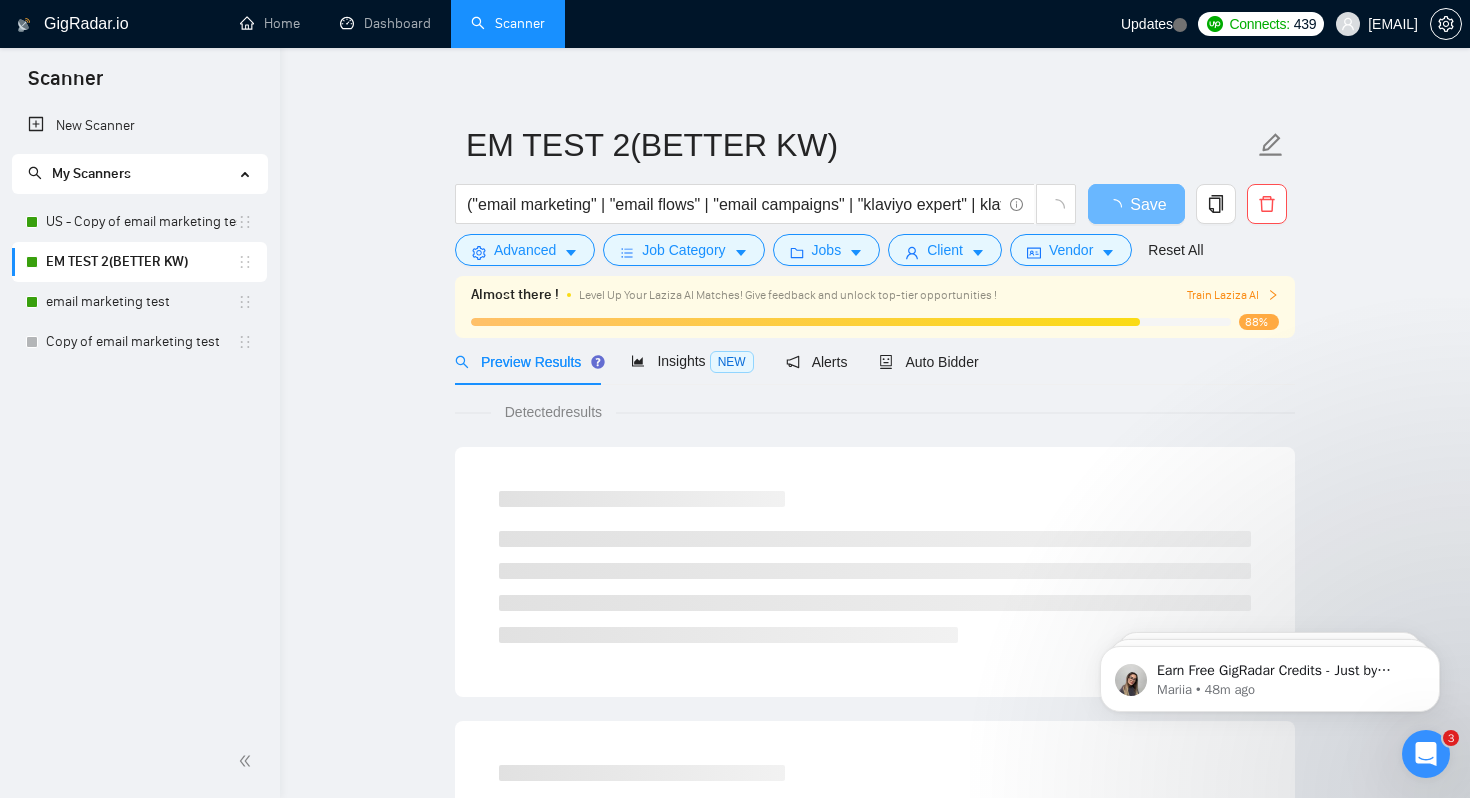 scroll, scrollTop: 18, scrollLeft: 0, axis: vertical 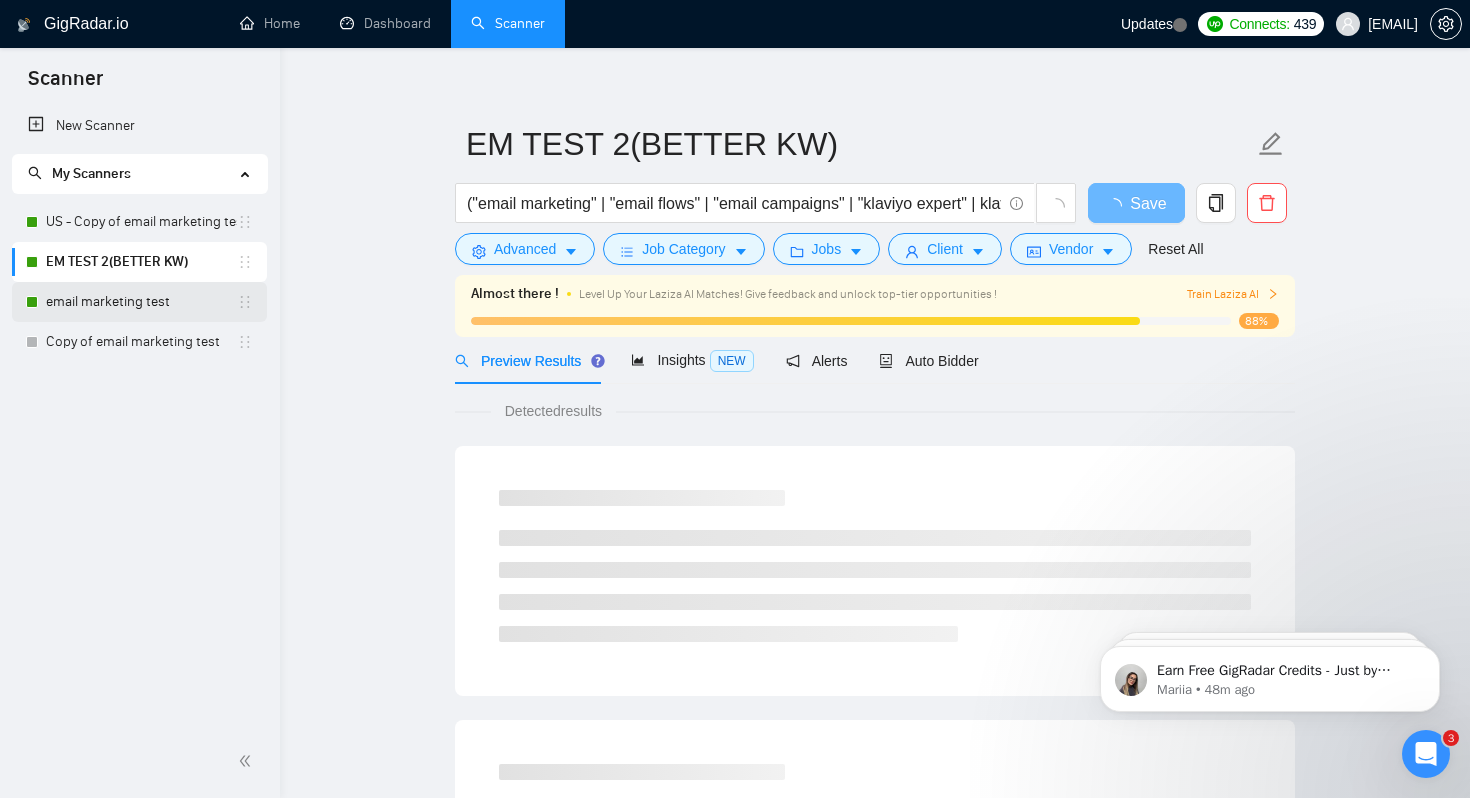 click on "email marketing test" at bounding box center [141, 302] 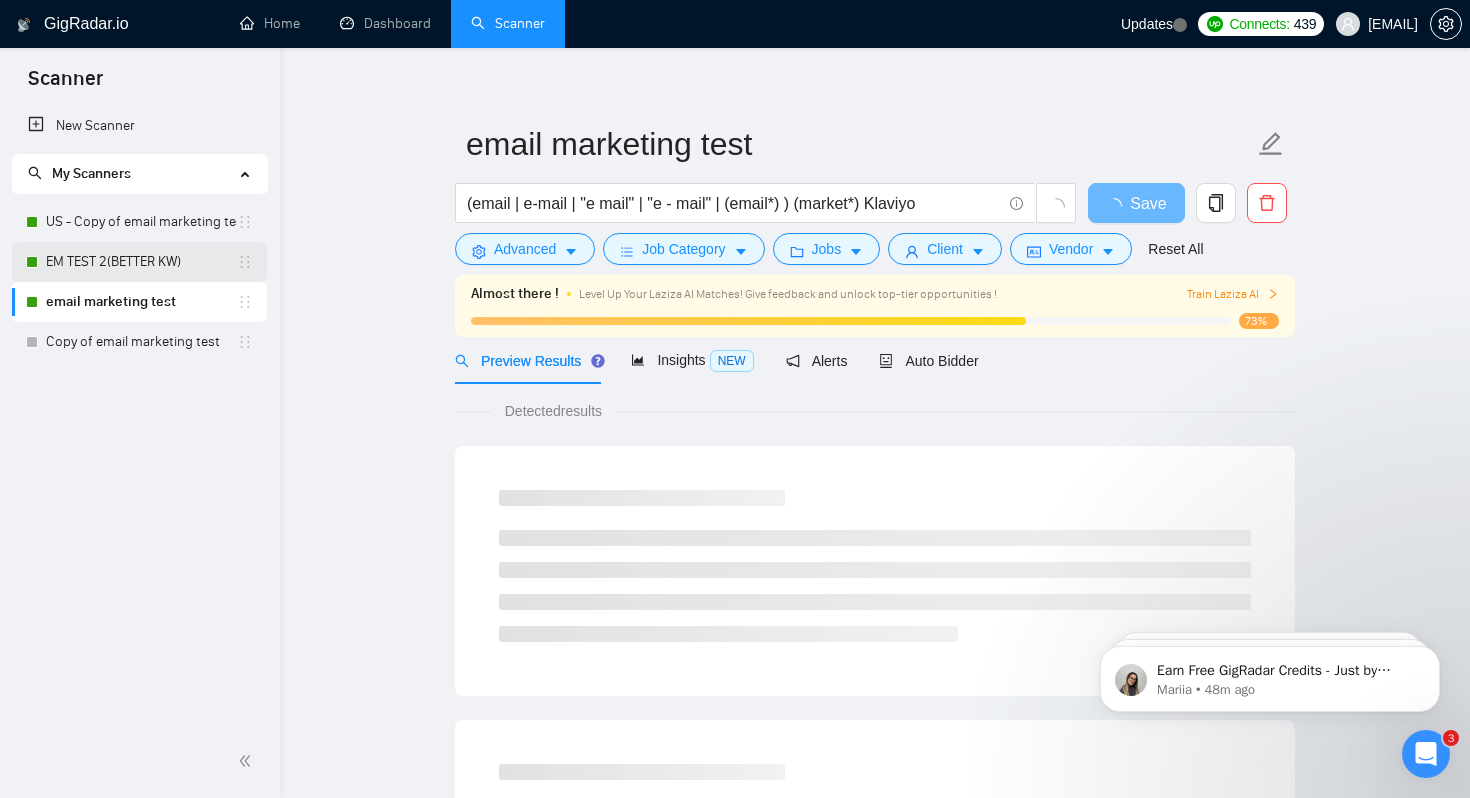 click on "EM TEST 2(BETTER KW)" at bounding box center [141, 262] 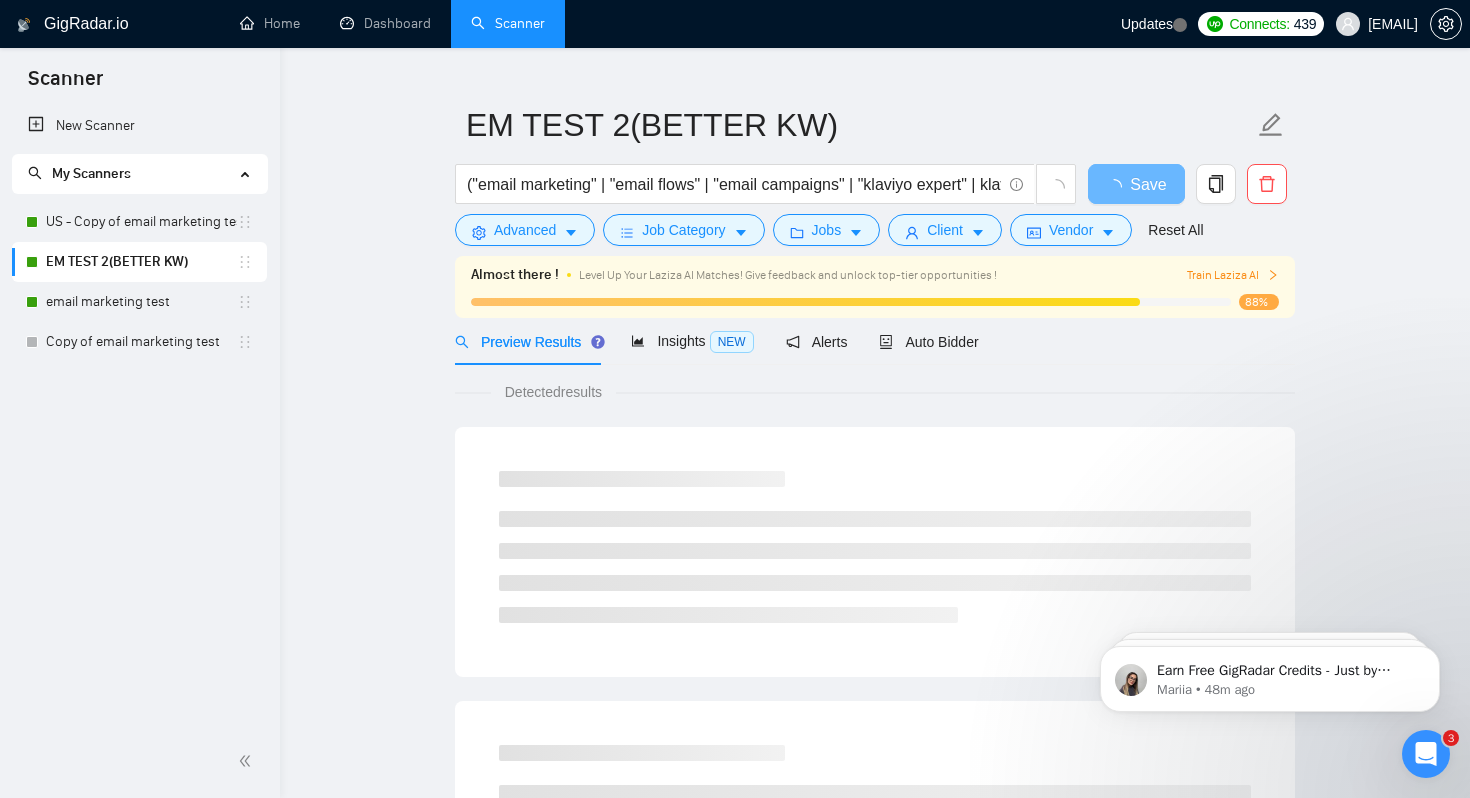 scroll, scrollTop: 38, scrollLeft: 0, axis: vertical 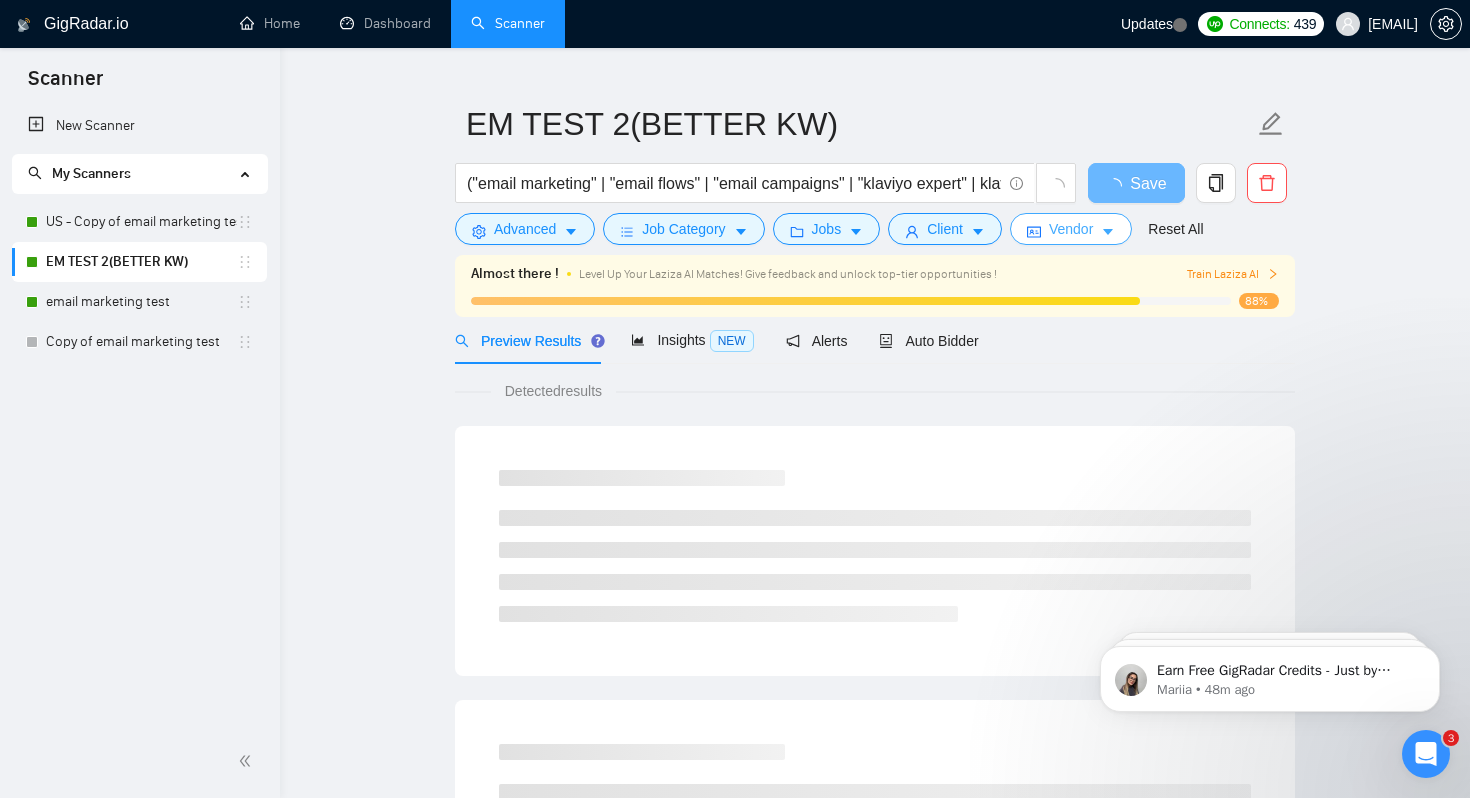 click on "Vendor" at bounding box center [1071, 229] 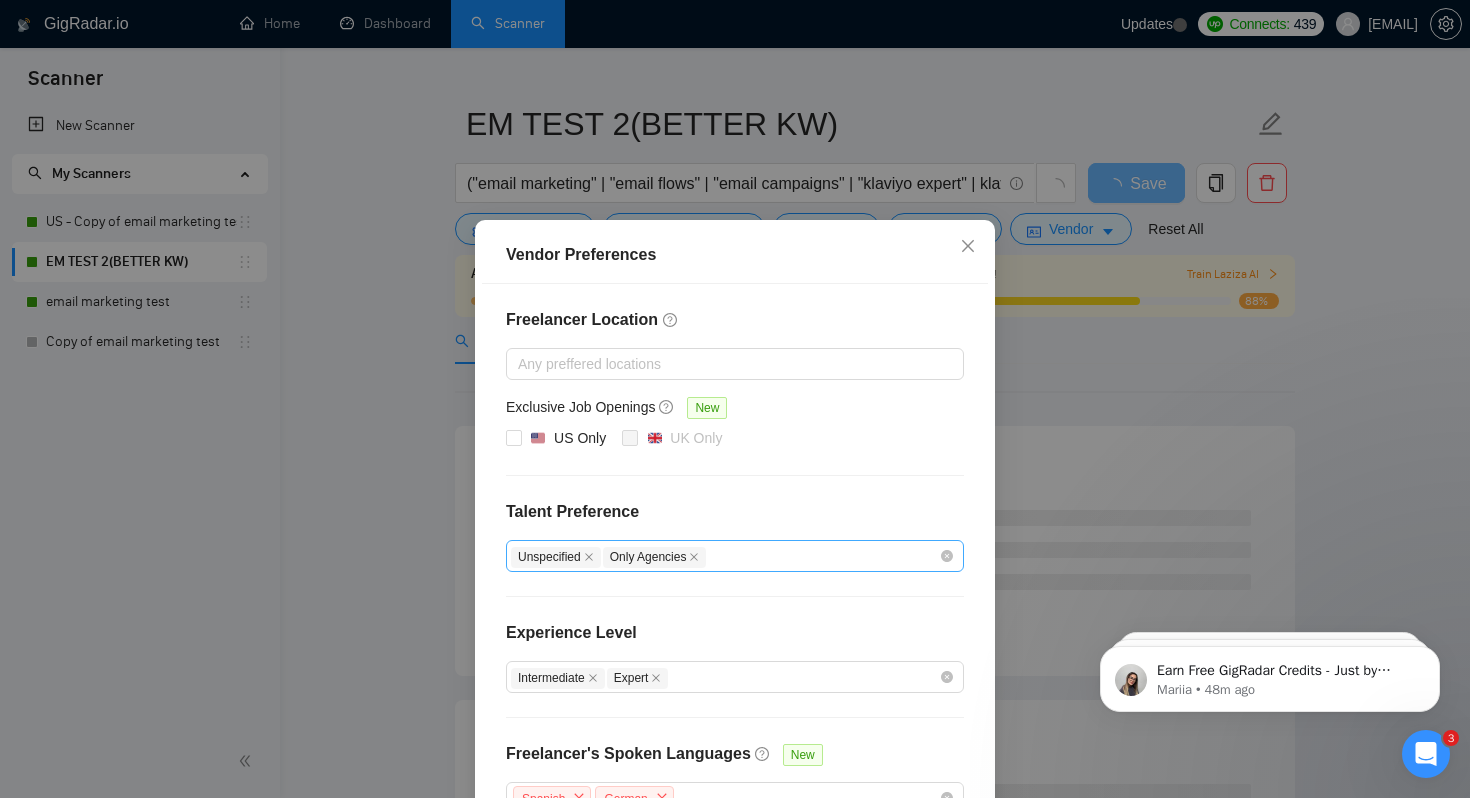 scroll, scrollTop: 127, scrollLeft: 0, axis: vertical 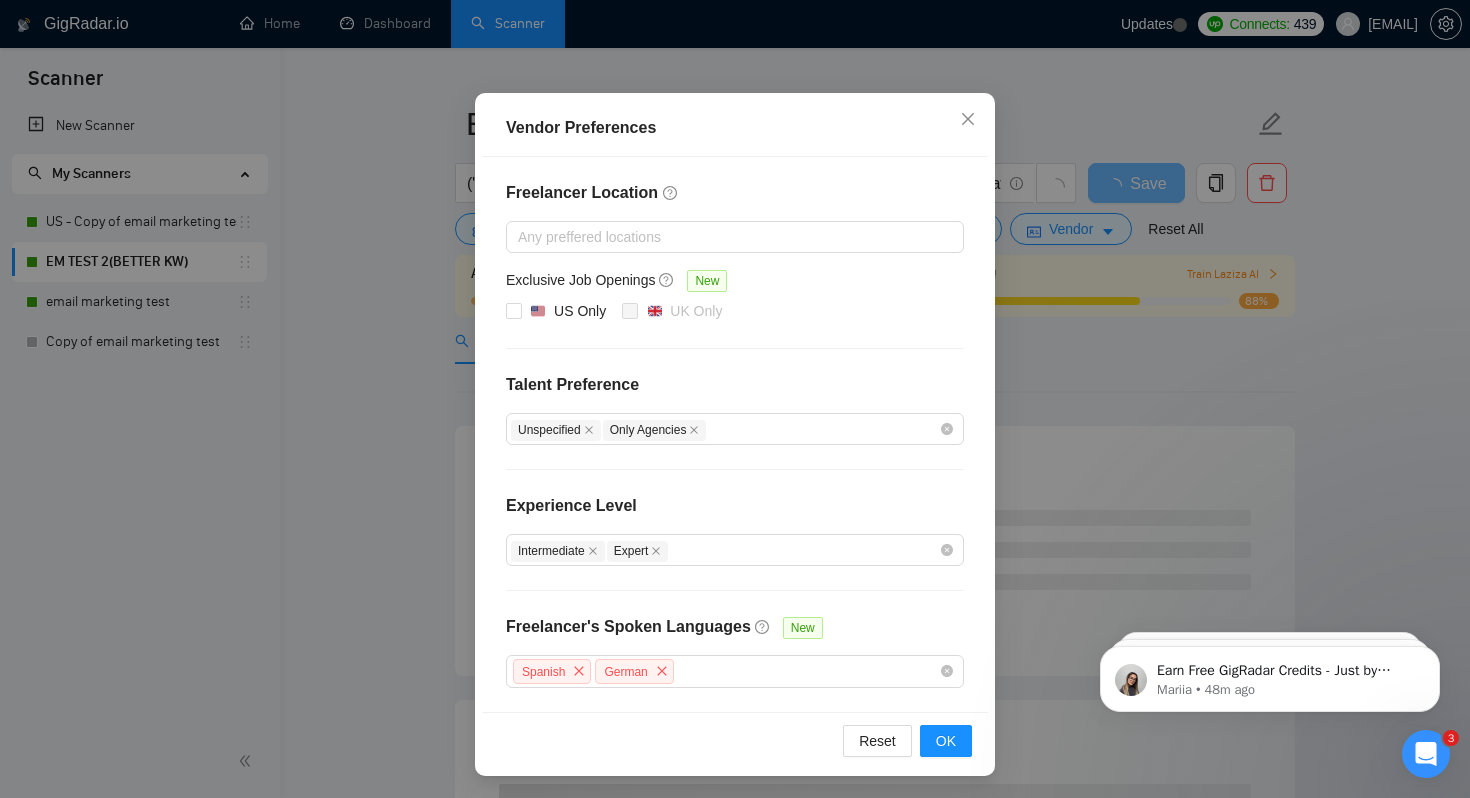 click on "Vendor Preferences Freelancer Location     Any preffered locations Exclusive Job Openings New US Only UK Only Talent Preference Unspecified Only Agencies   Experience Level Intermediate Expert   Freelancer's Spoken Languages New Spanish German   Reset OK" at bounding box center (735, 399) 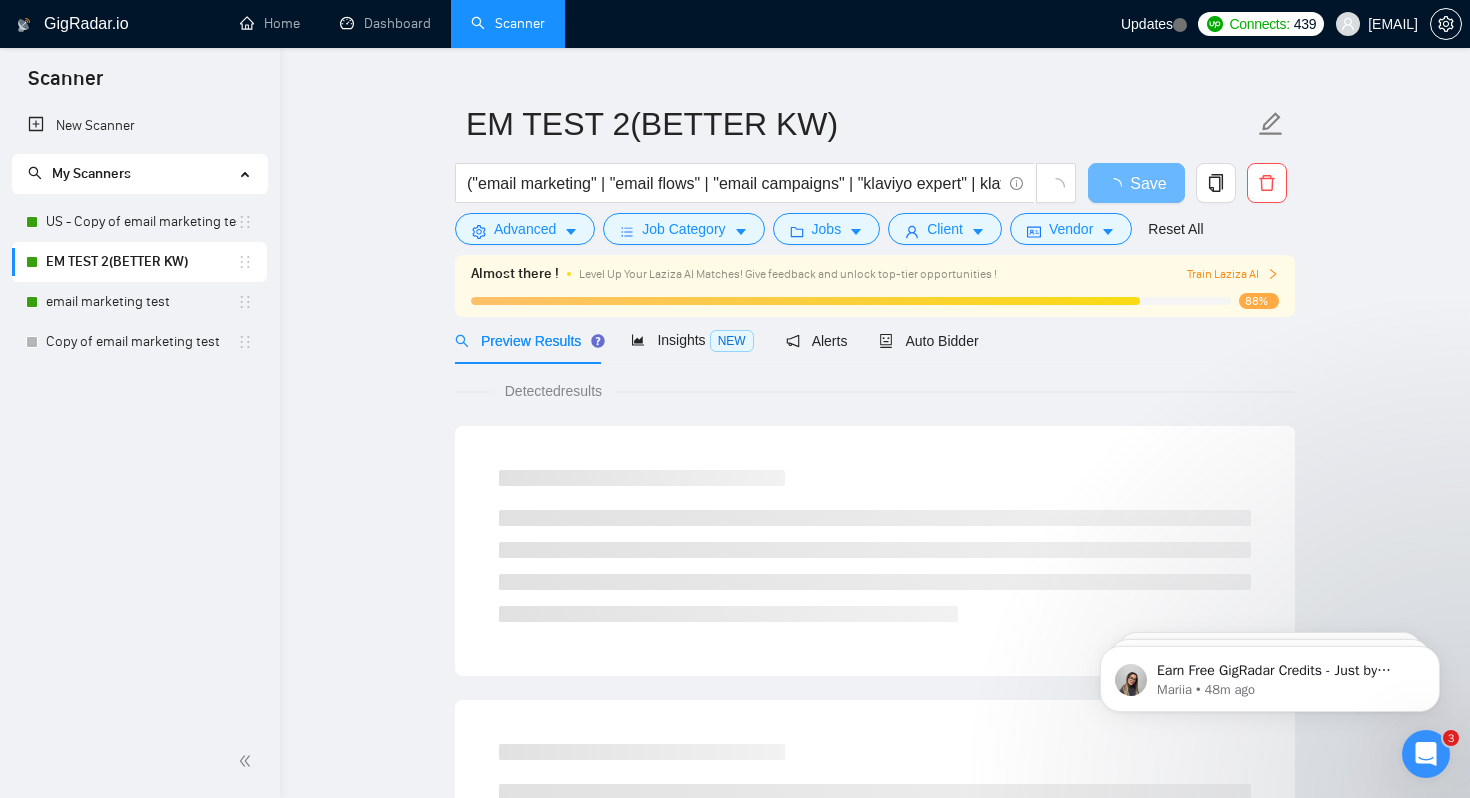 scroll, scrollTop: 27, scrollLeft: 0, axis: vertical 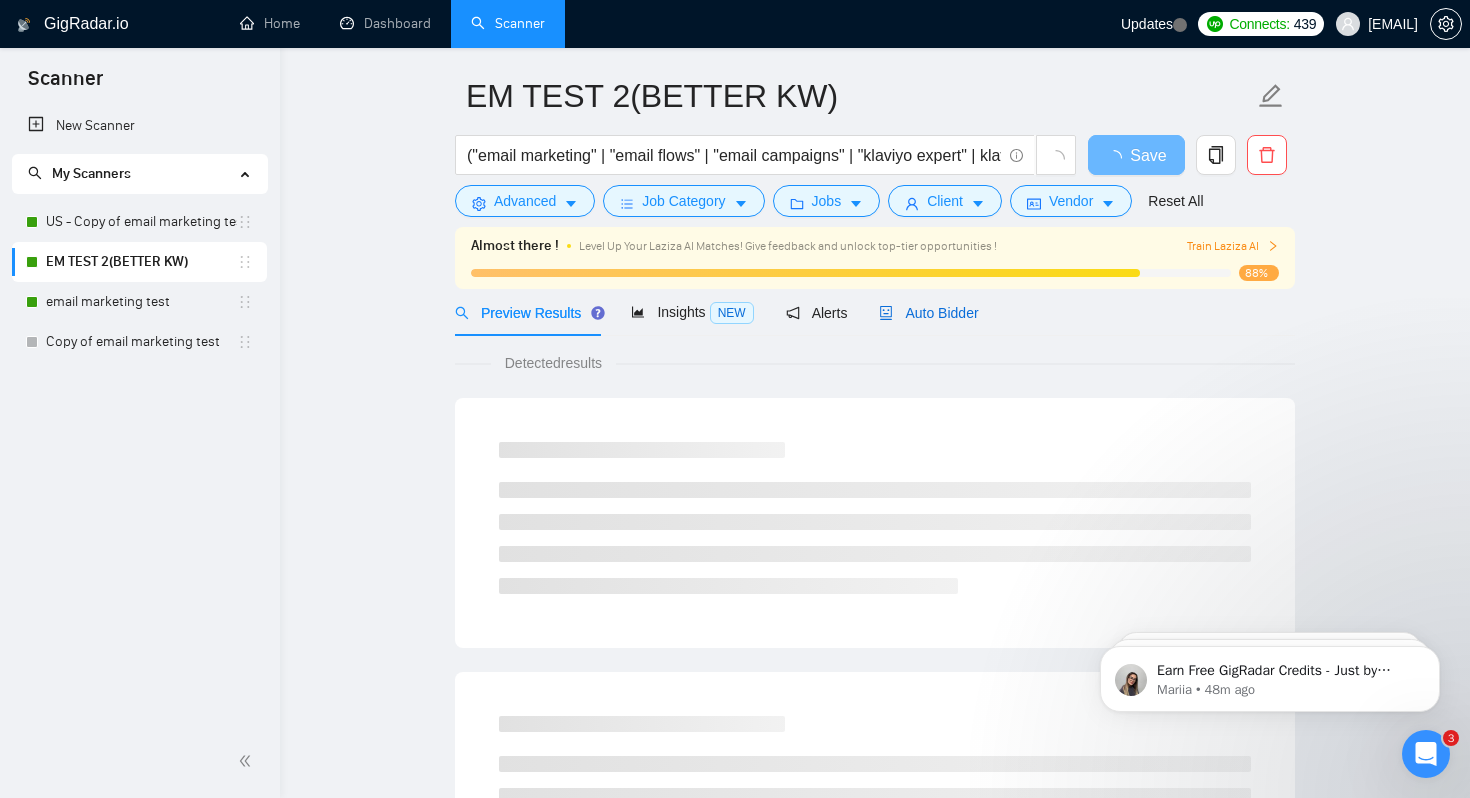 click on "Auto Bidder" at bounding box center [928, 313] 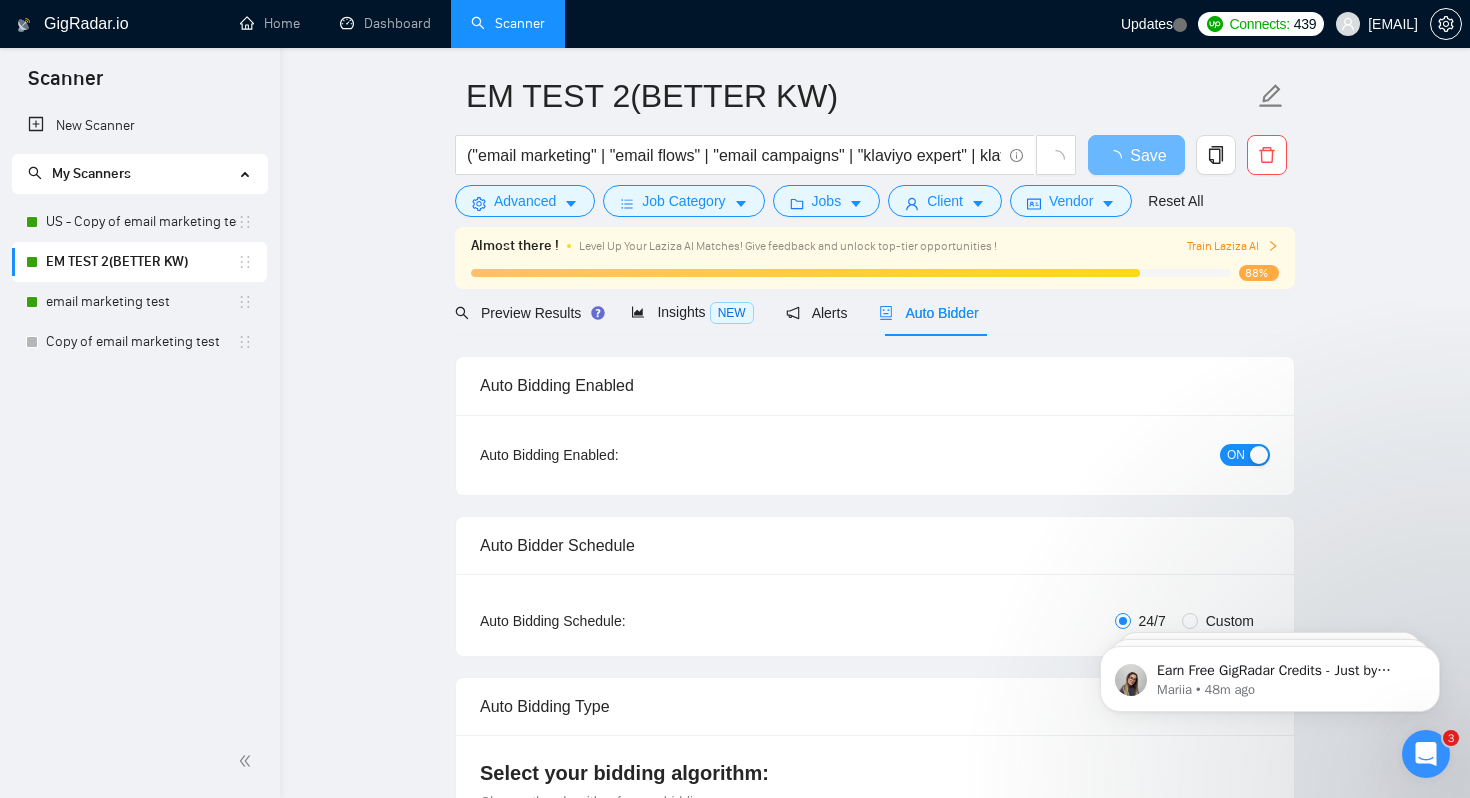 type 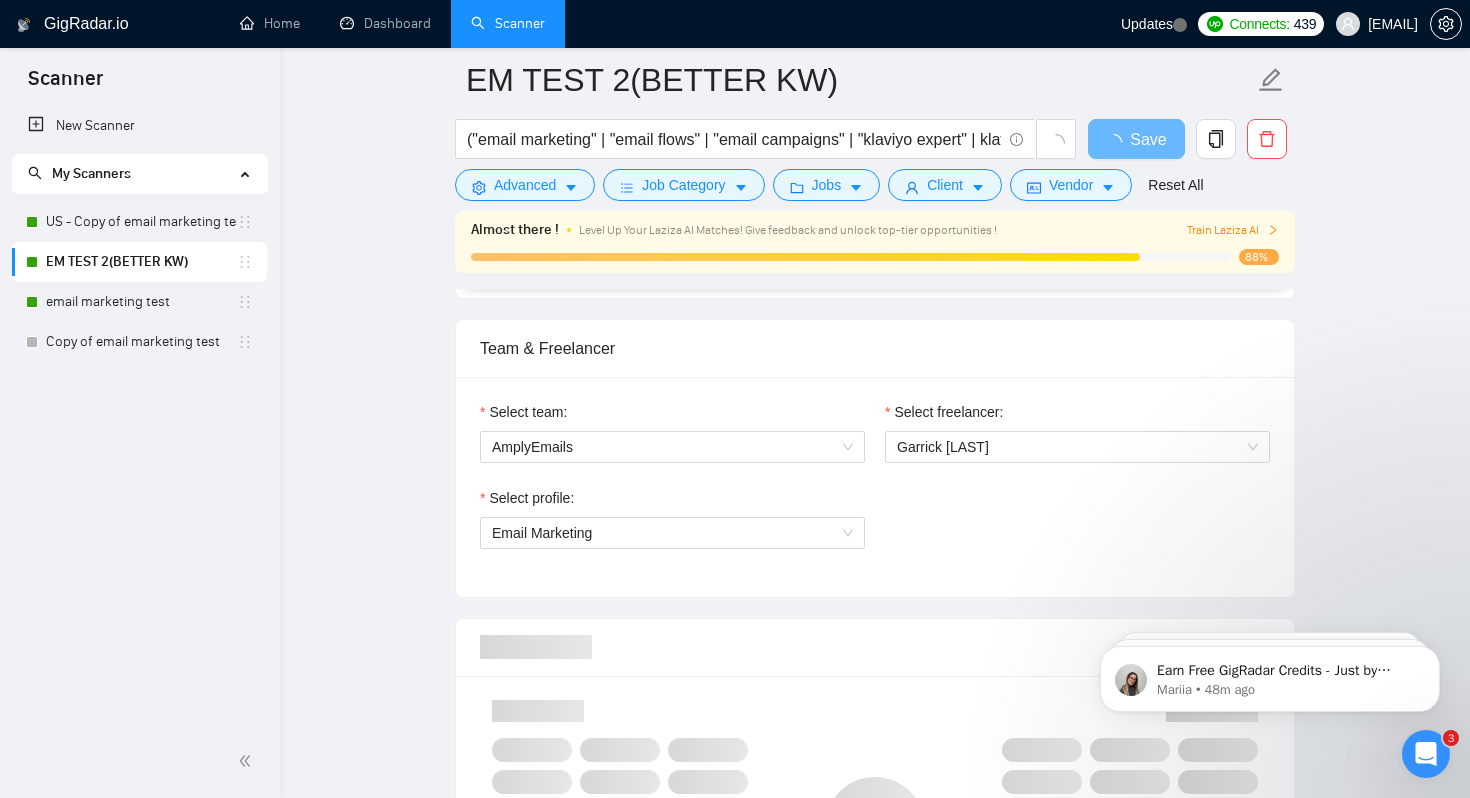 scroll, scrollTop: 975, scrollLeft: 0, axis: vertical 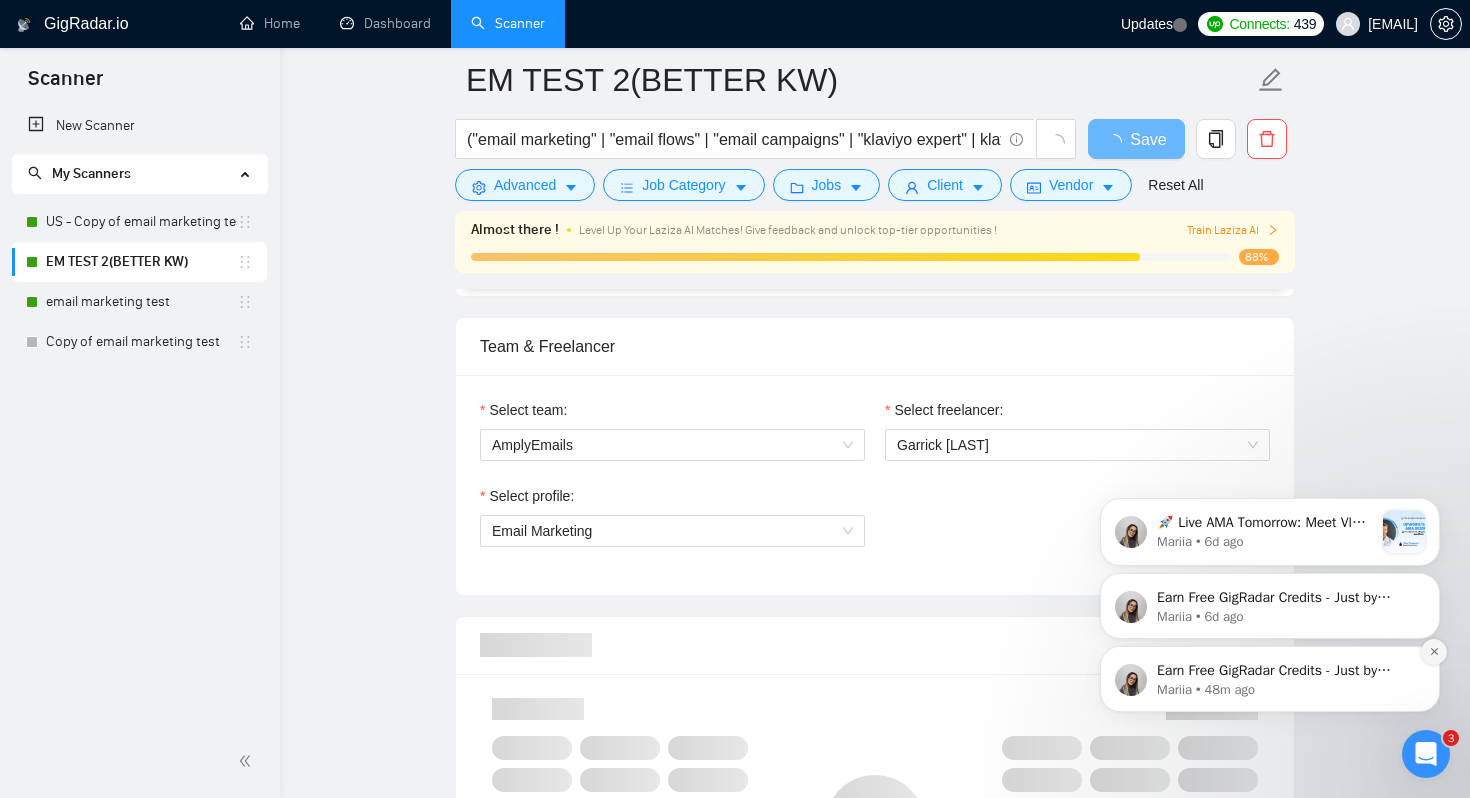 click 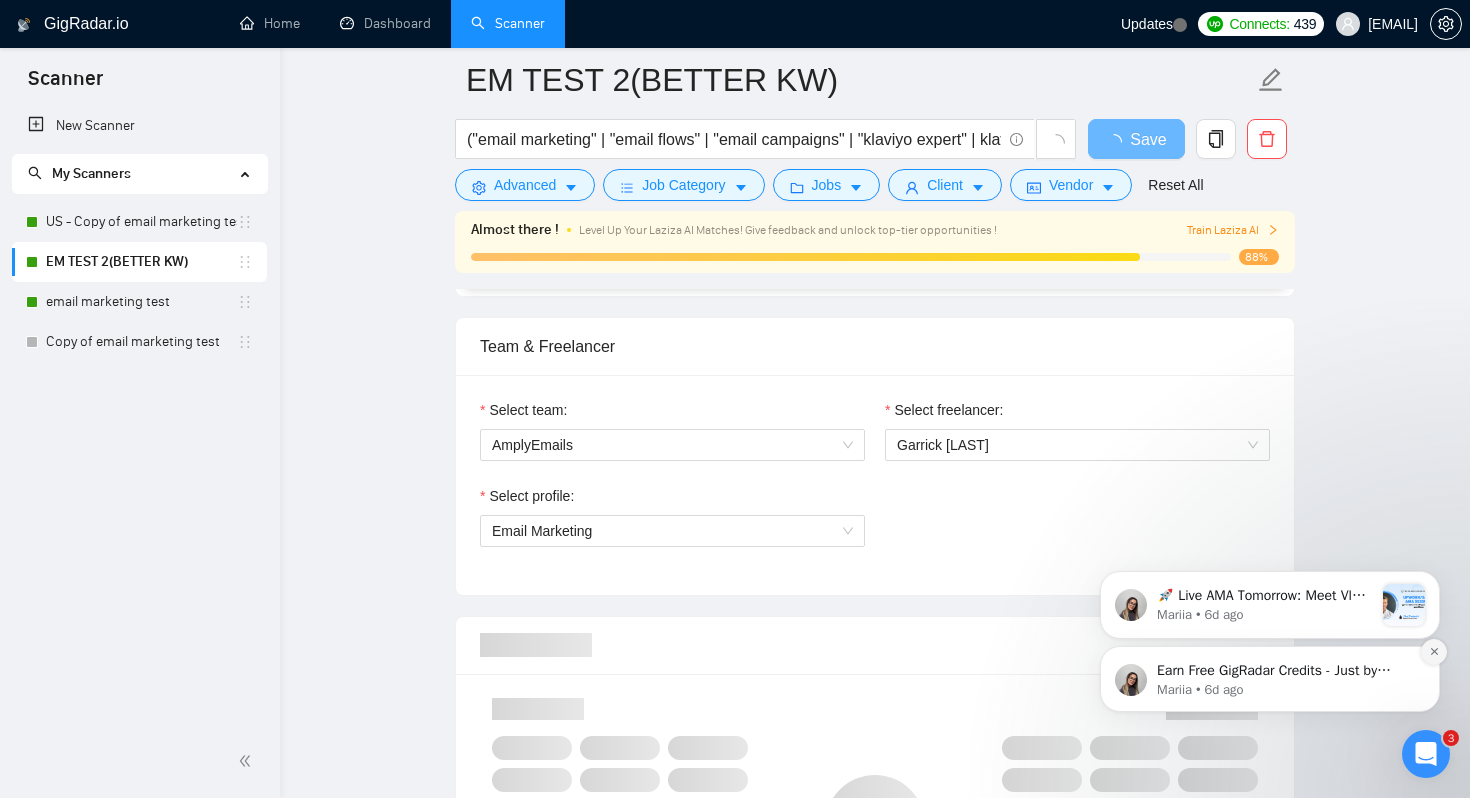 click 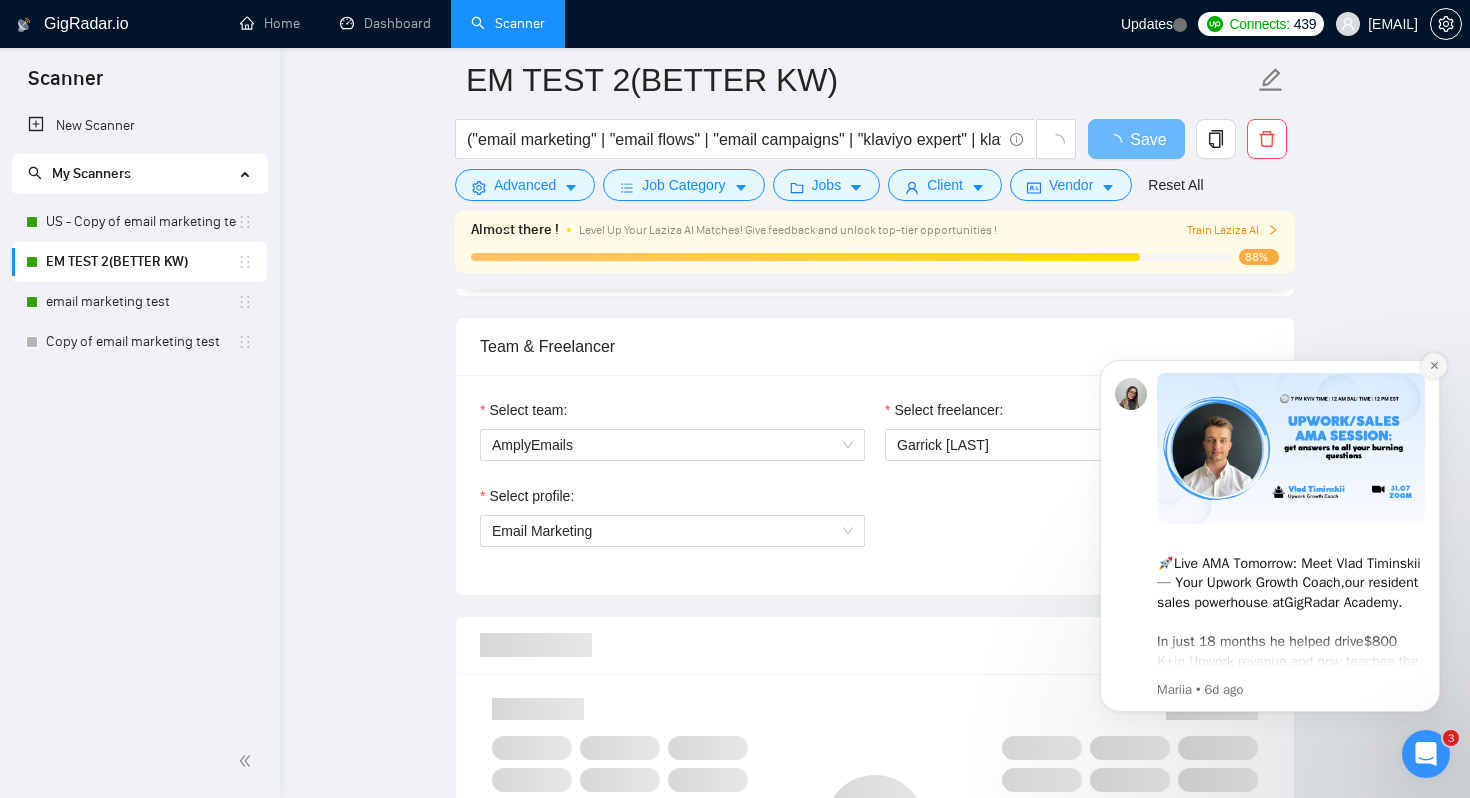 click 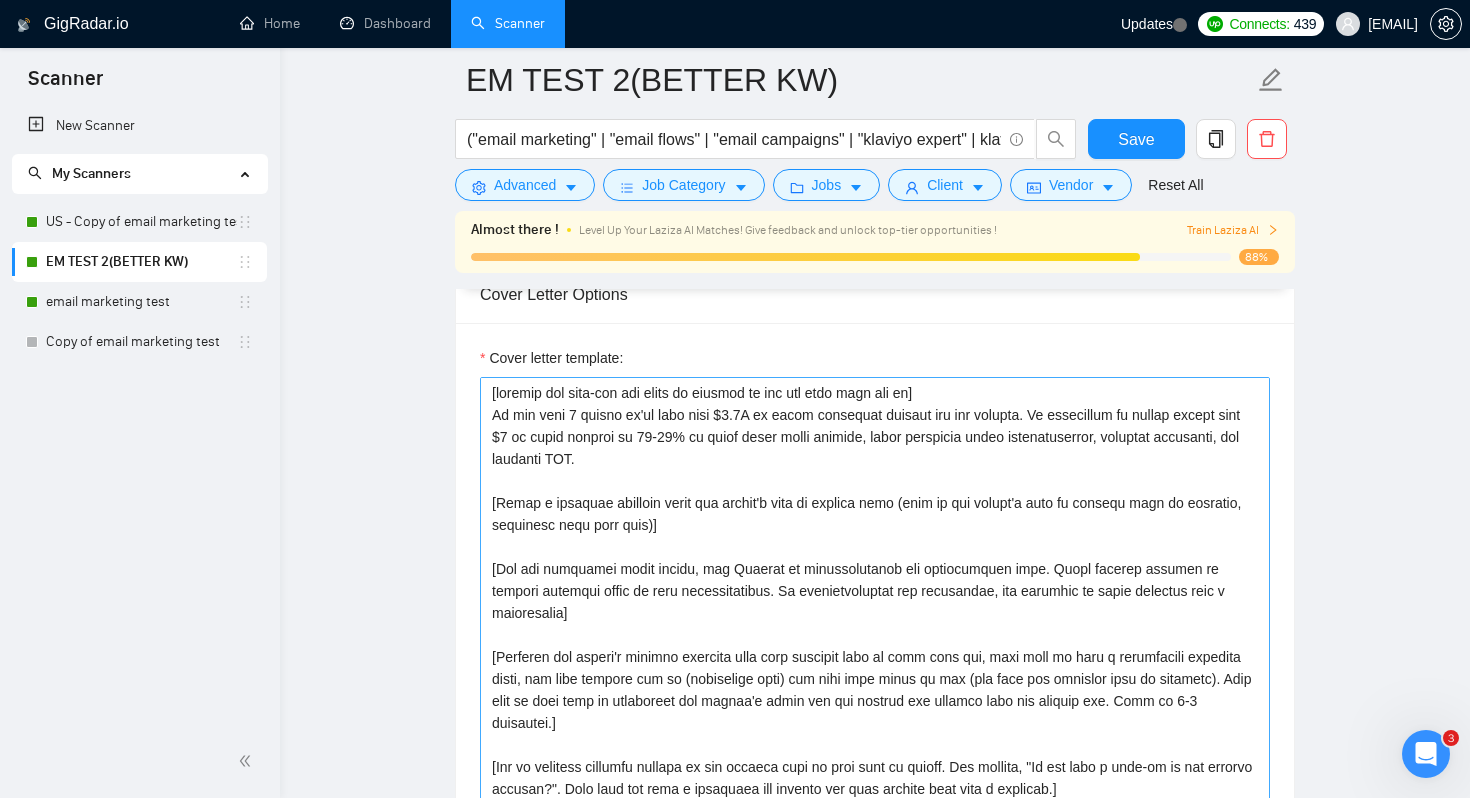 scroll, scrollTop: 2195, scrollLeft: 0, axis: vertical 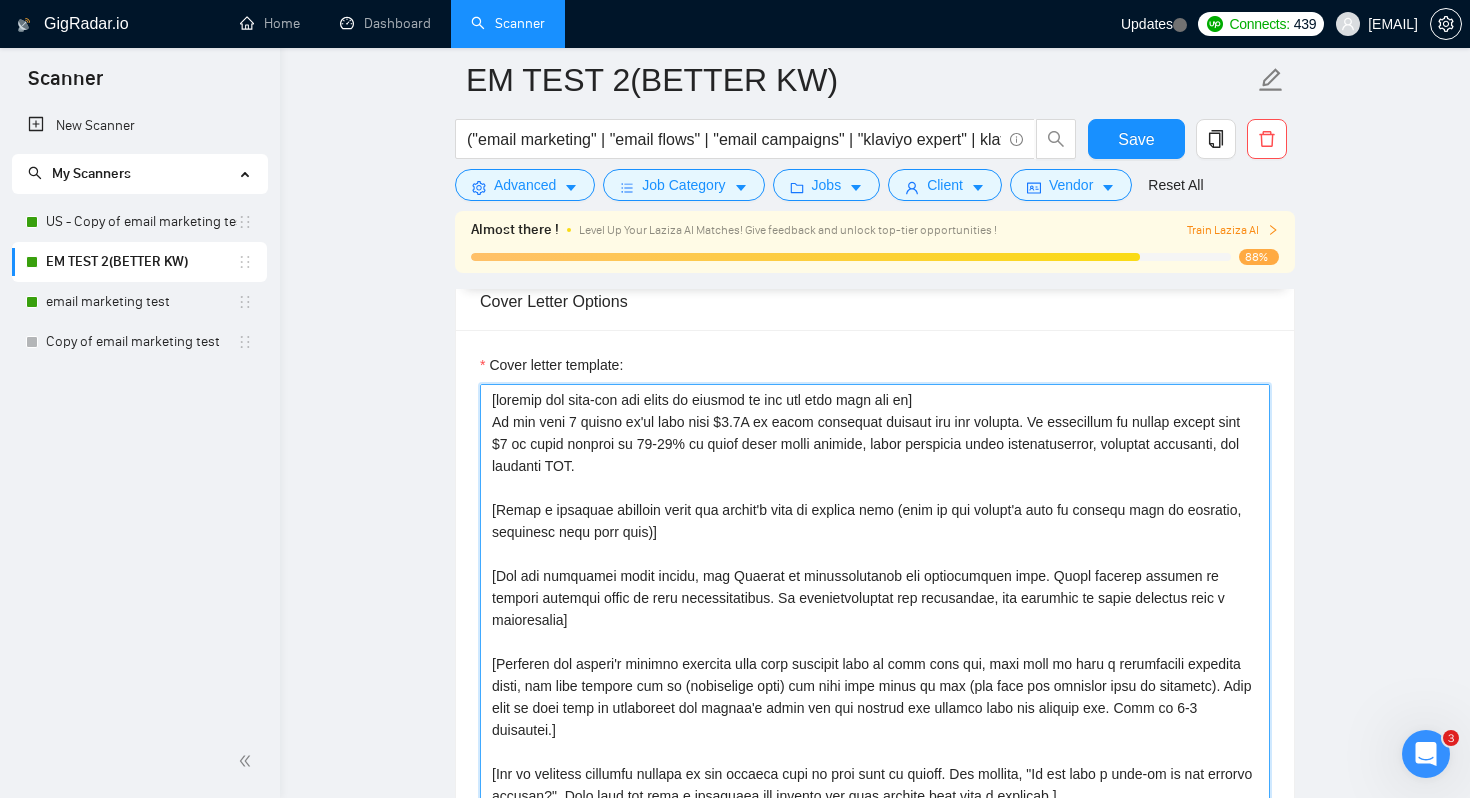 click on "Cover letter template:" at bounding box center (875, 609) 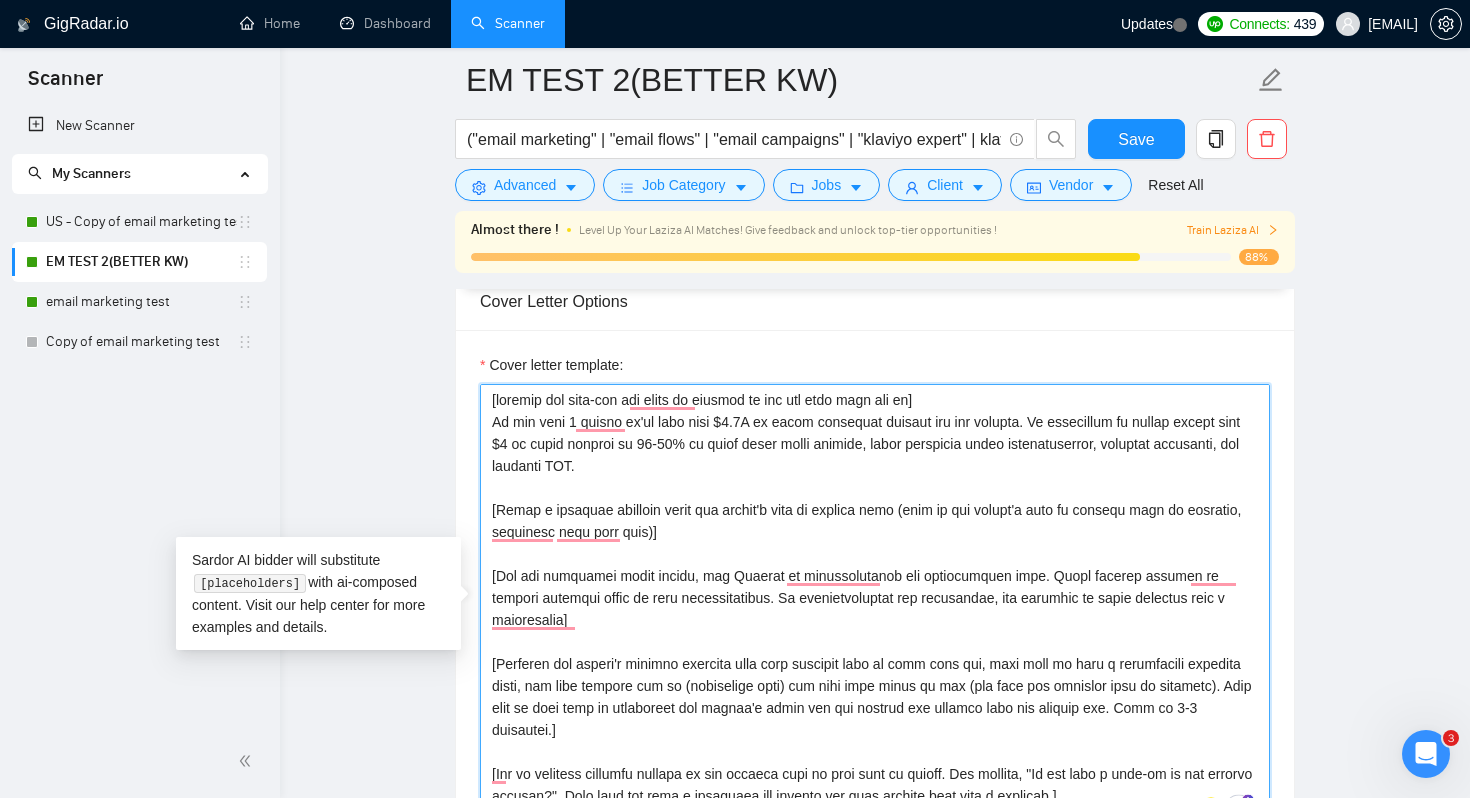 scroll, scrollTop: 7, scrollLeft: 0, axis: vertical 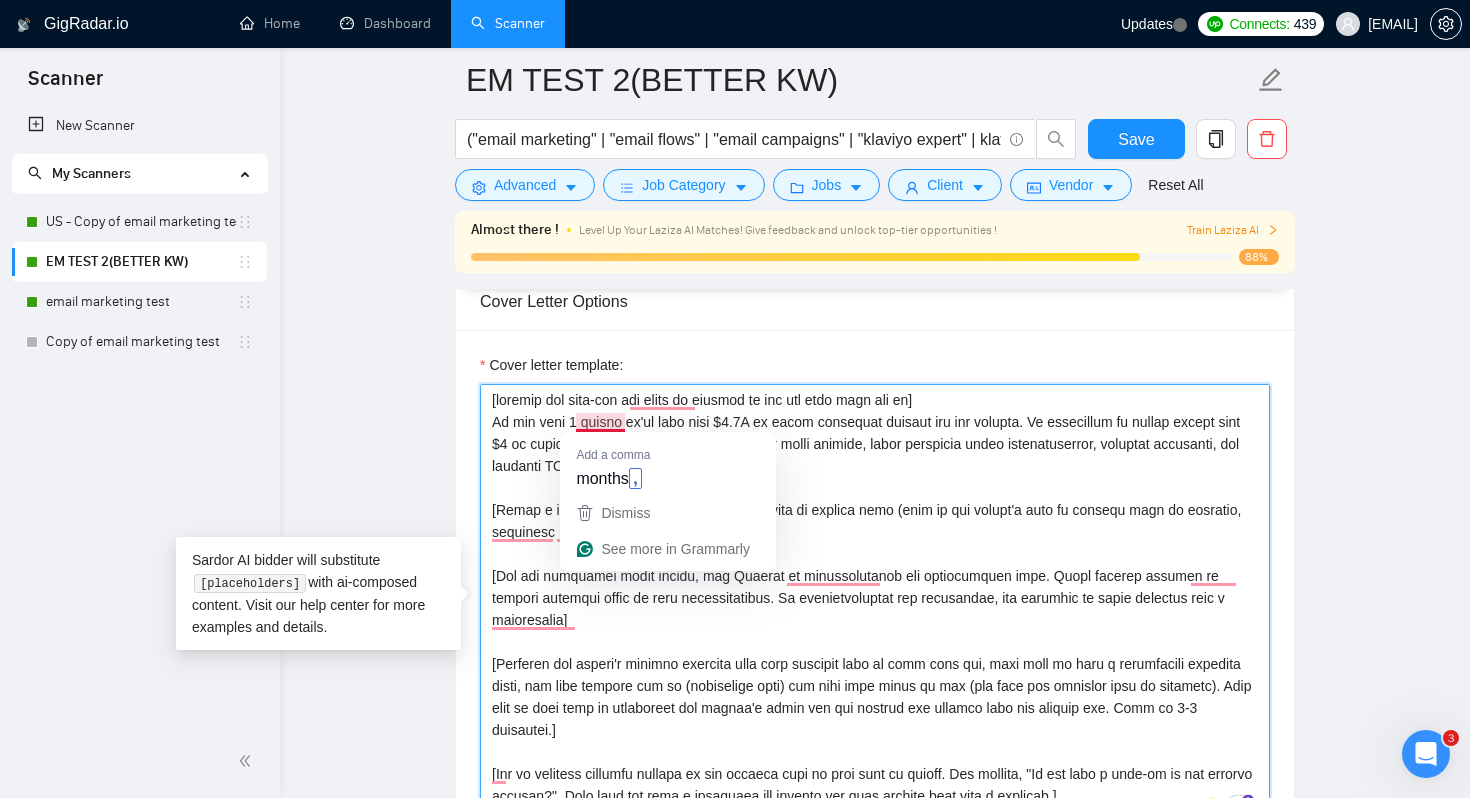 click on "Cover letter template:" at bounding box center [875, 609] 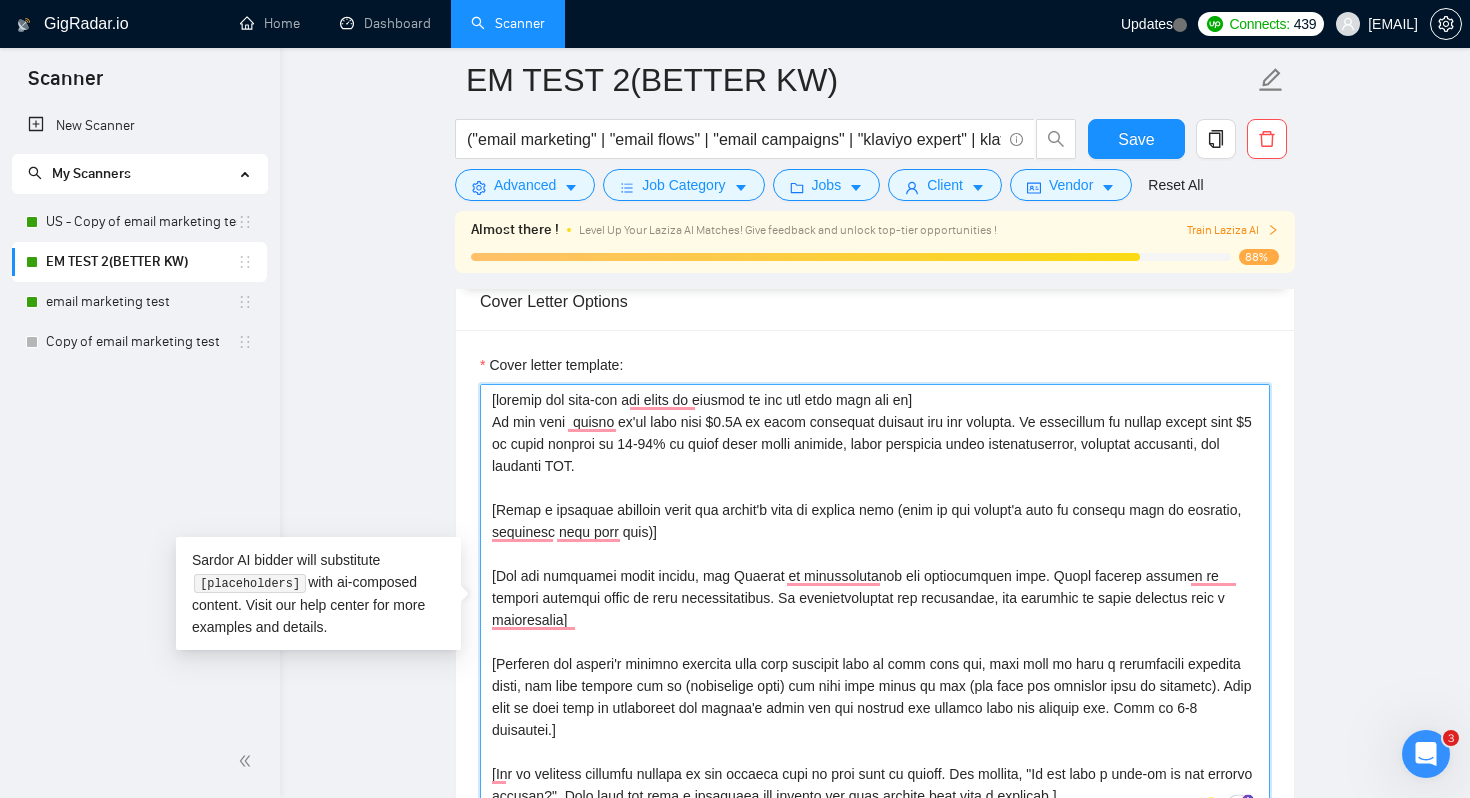 type on "[include any anti-bot key words or phrases if the job post asks for it]
In the past 7 months we've done over $2.1M in email marketing revenue for our clients. We specialize in taking brands from $0 in email revenue to 20-35% of their total store revenue, while improving email deliverability, customer retention, and customer LTV.
[Write a personal greeting using the client's name or company name (only if the client's name or company name is provided, otherwise skip this part)]
[For the remaining cover letter, use English in conversational yet professional tone. Avoid generic phrases or cliches commonly found in such communications. Be straightforward and respectful, and remember to avoid sounding like a salesperson]
[Identify the client's biggest business pain that provoked them to post this job, hook into it with a provocative question first, and then explain how we (freelancer team) can help them solve it too (not only the specific task in question). Make sure to show that we understand the client's n..." 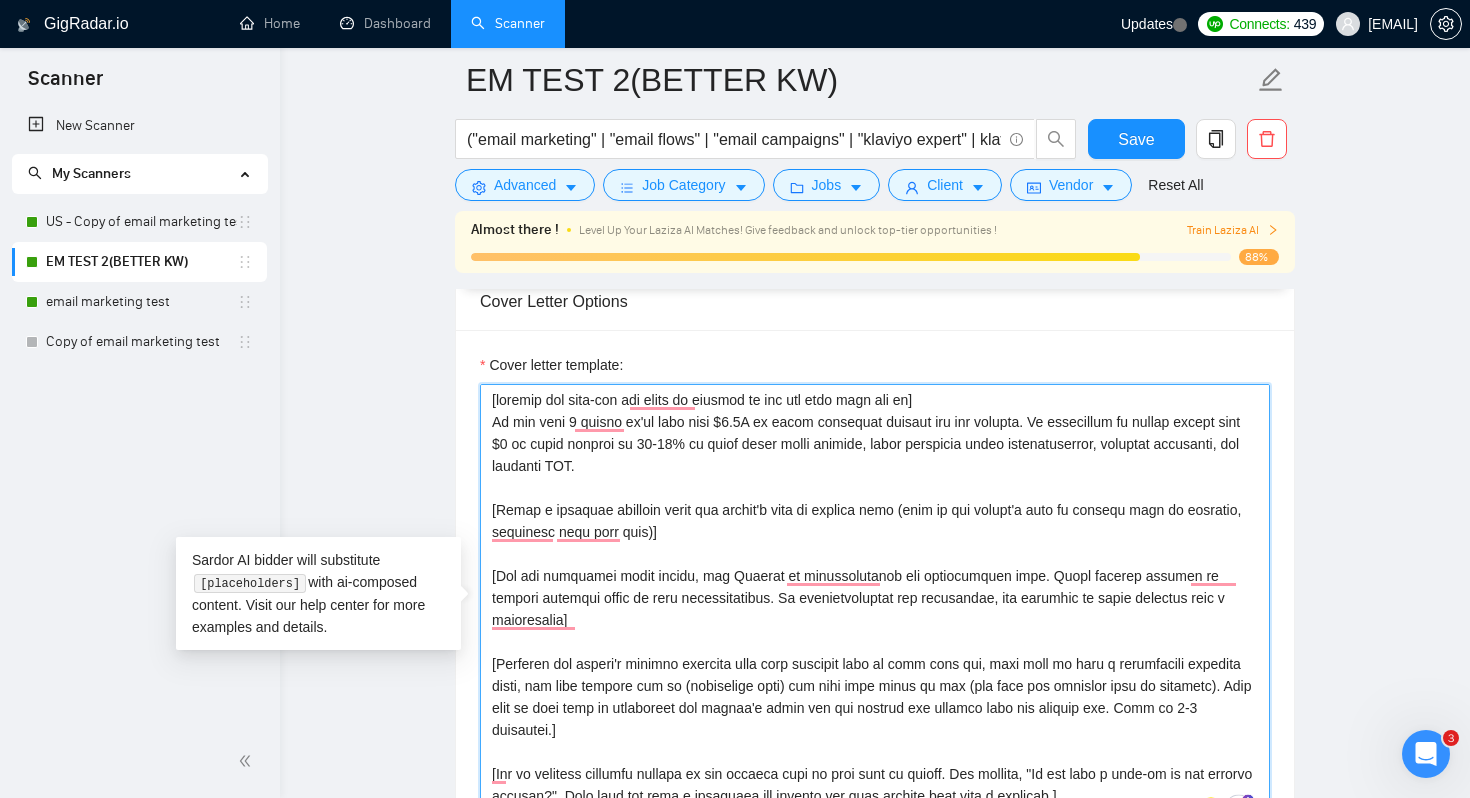 scroll, scrollTop: 12, scrollLeft: 0, axis: vertical 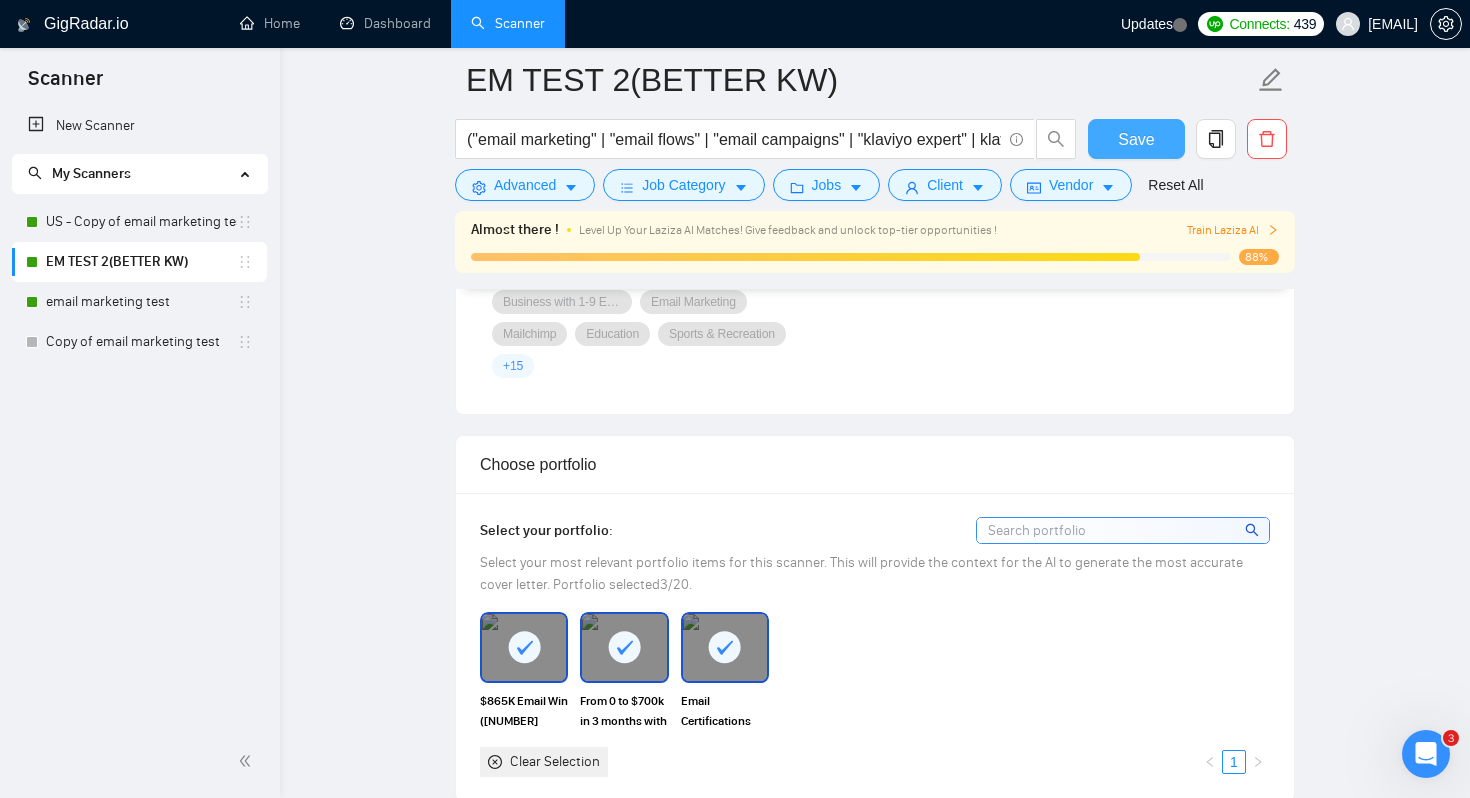 click on "Save" at bounding box center (1136, 139) 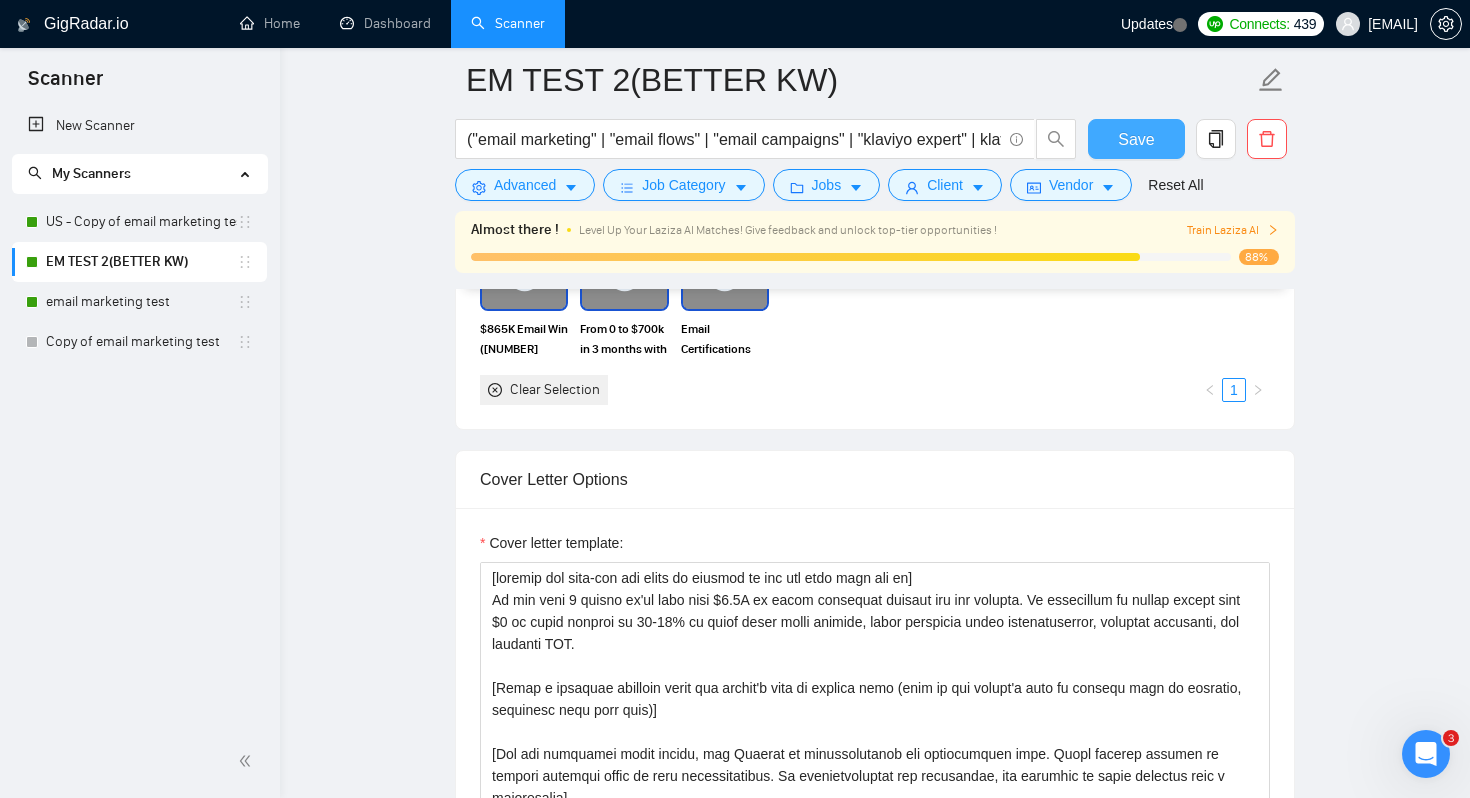 scroll, scrollTop: 2019, scrollLeft: 0, axis: vertical 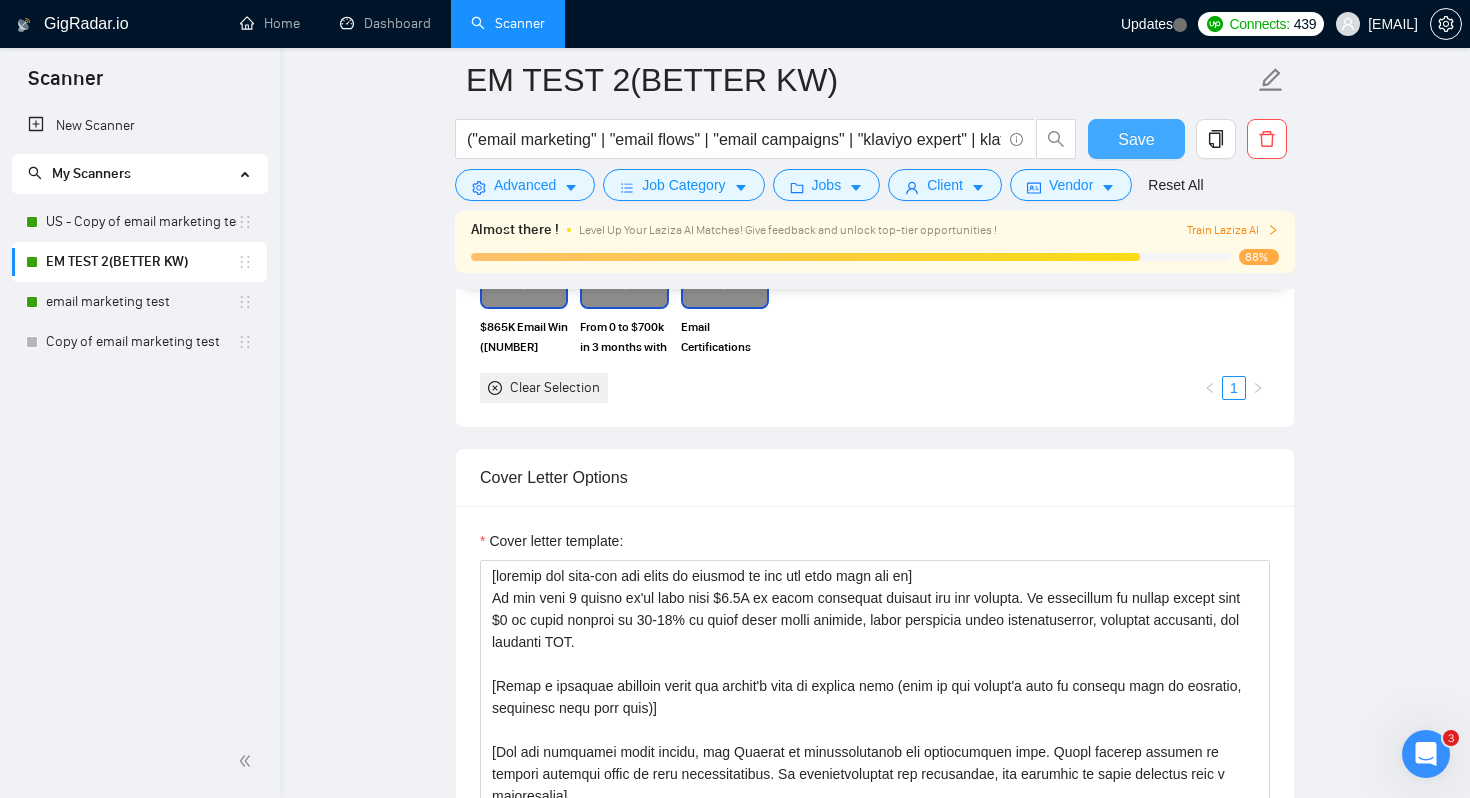 click on "Save" at bounding box center [1136, 139] 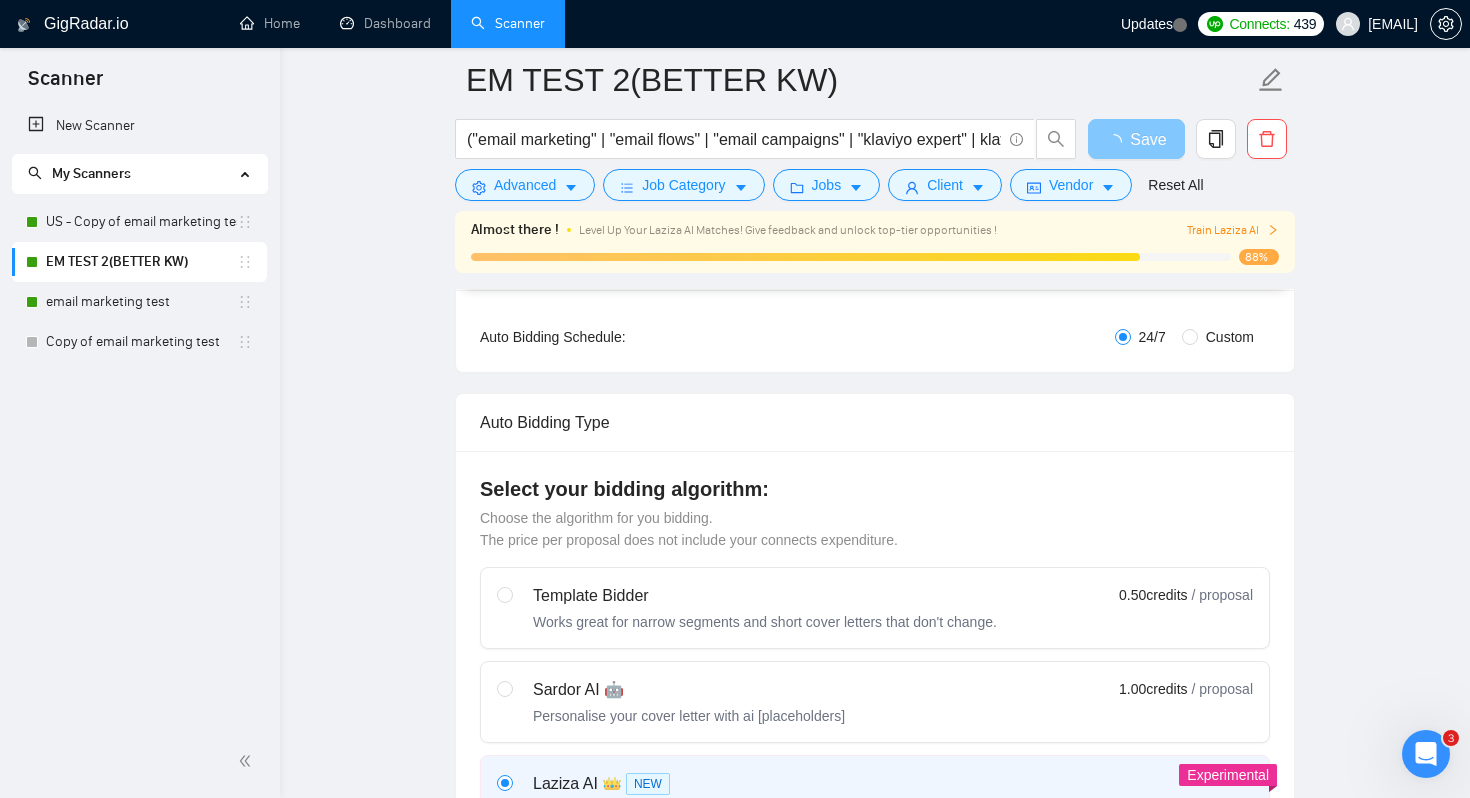 scroll, scrollTop: 0, scrollLeft: 0, axis: both 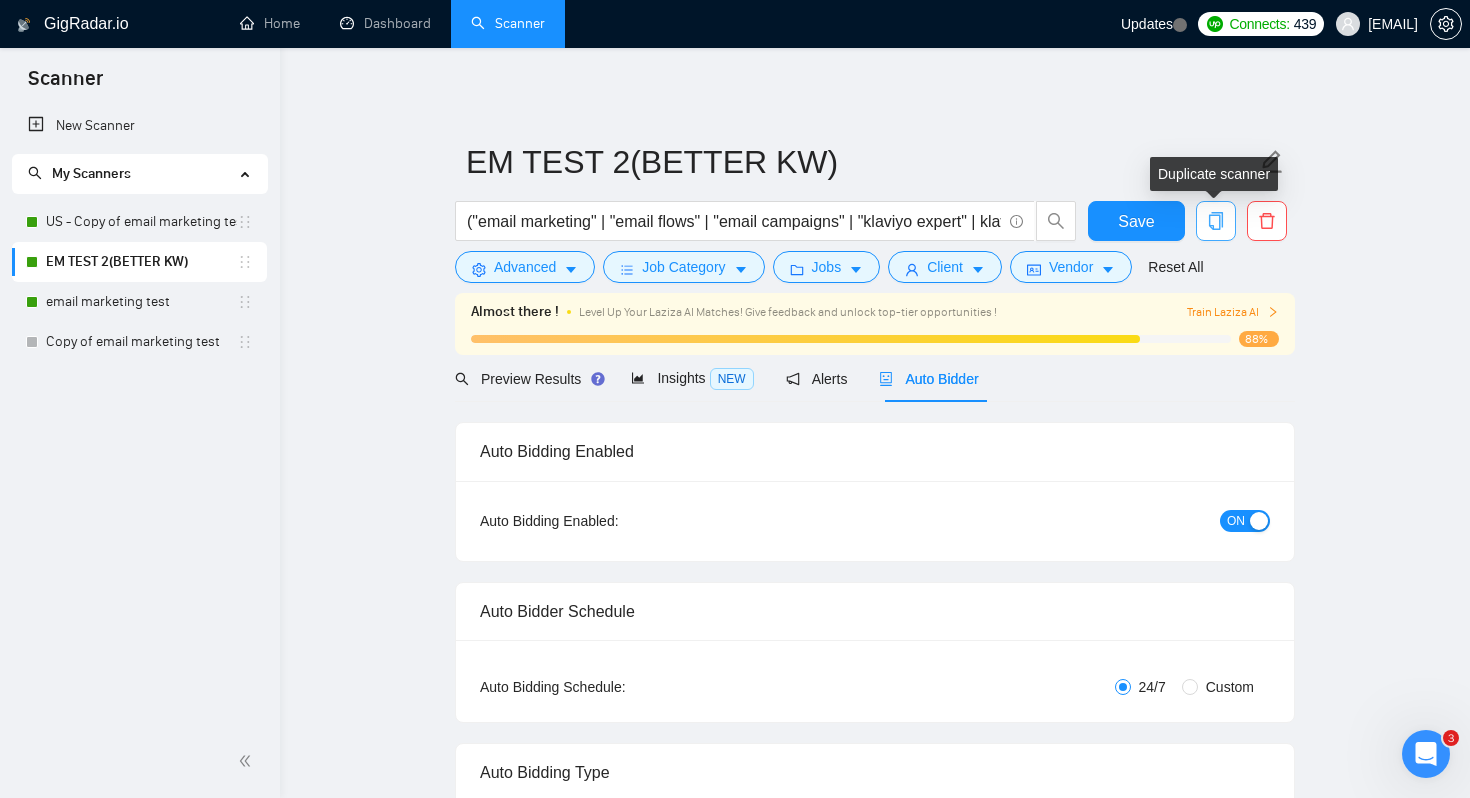 click 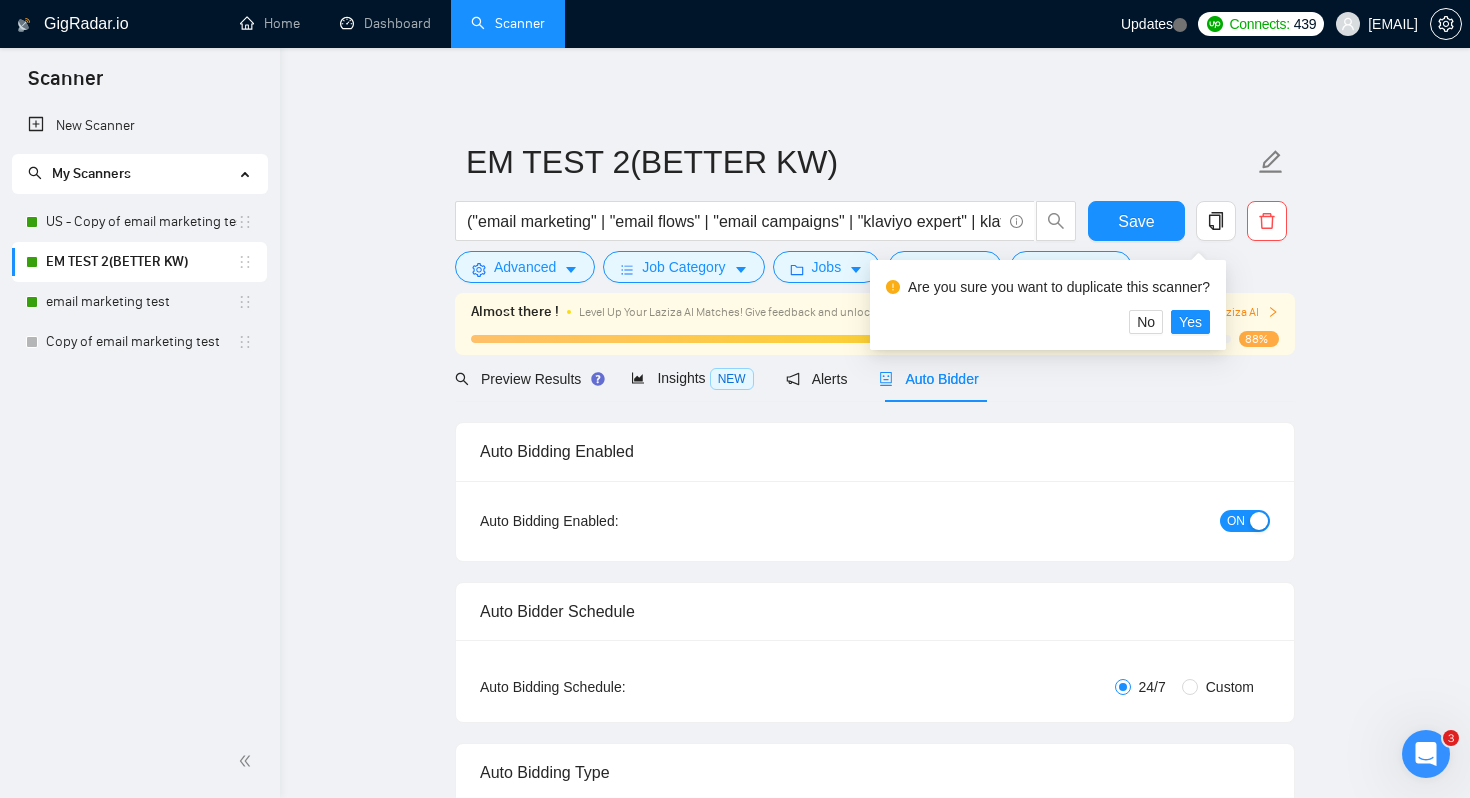 click on "Advanced   Job Category   Jobs   Client   Vendor   Reset All" at bounding box center [871, 267] 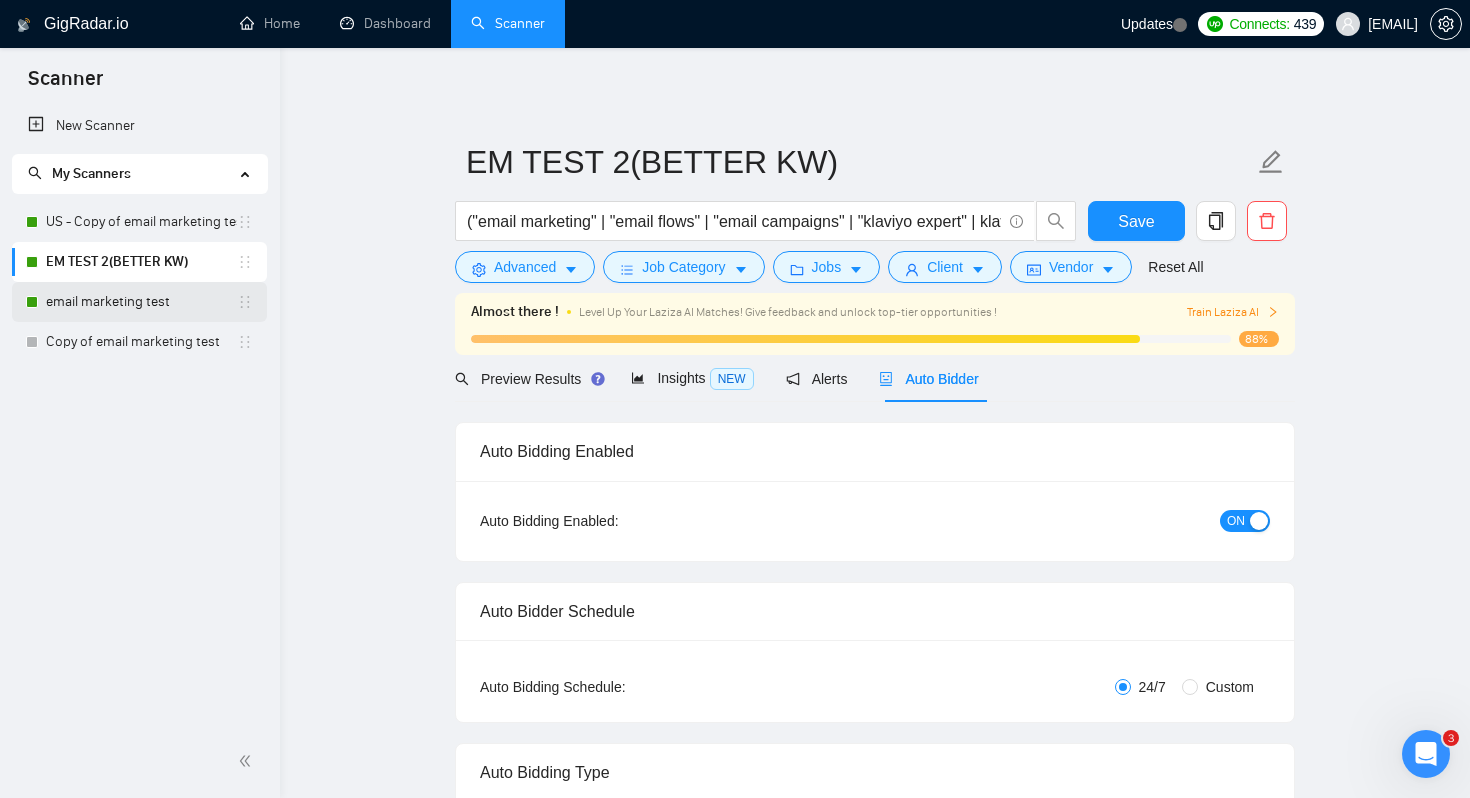 click on "email marketing test" at bounding box center [141, 302] 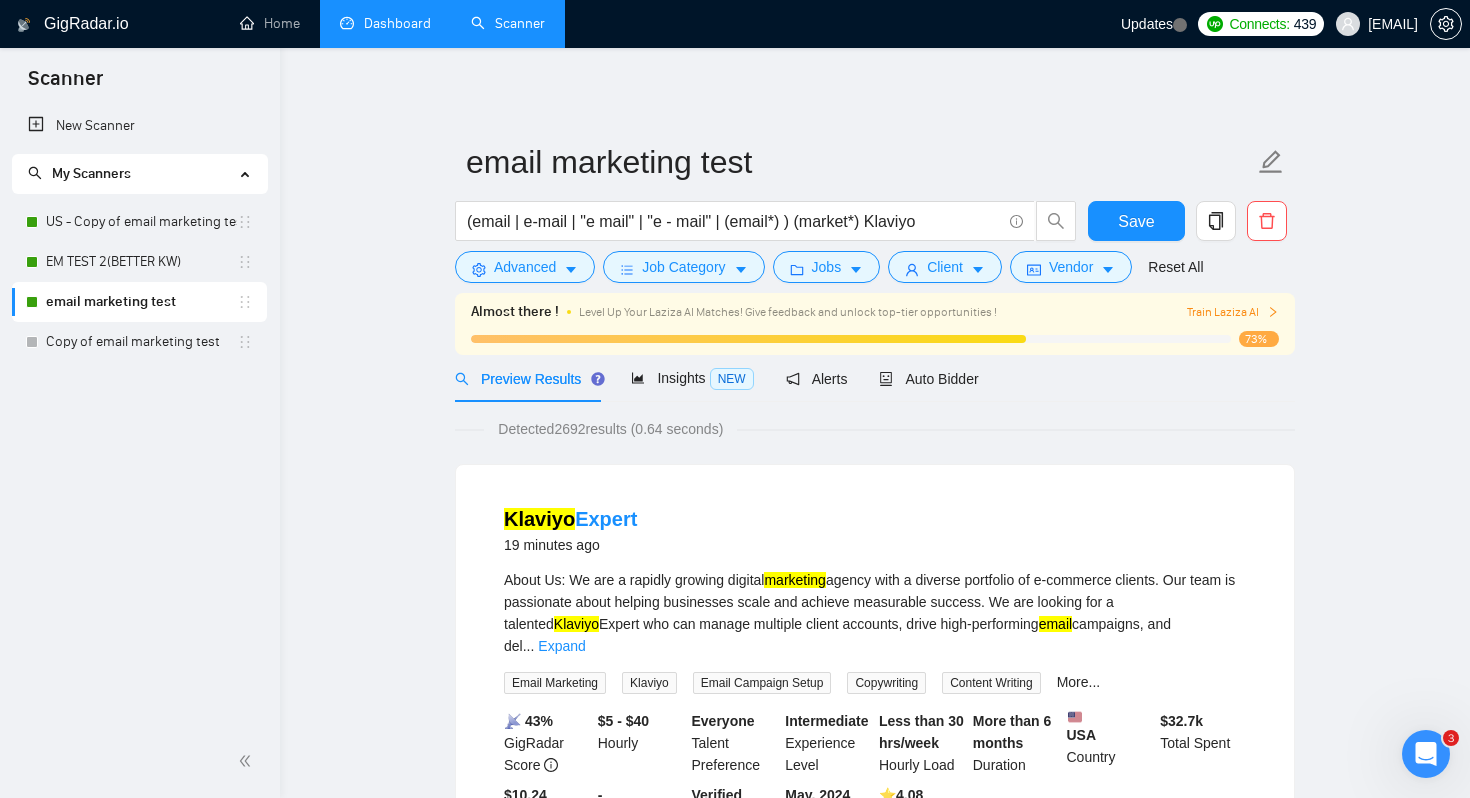 click on "Dashboard" at bounding box center (385, 23) 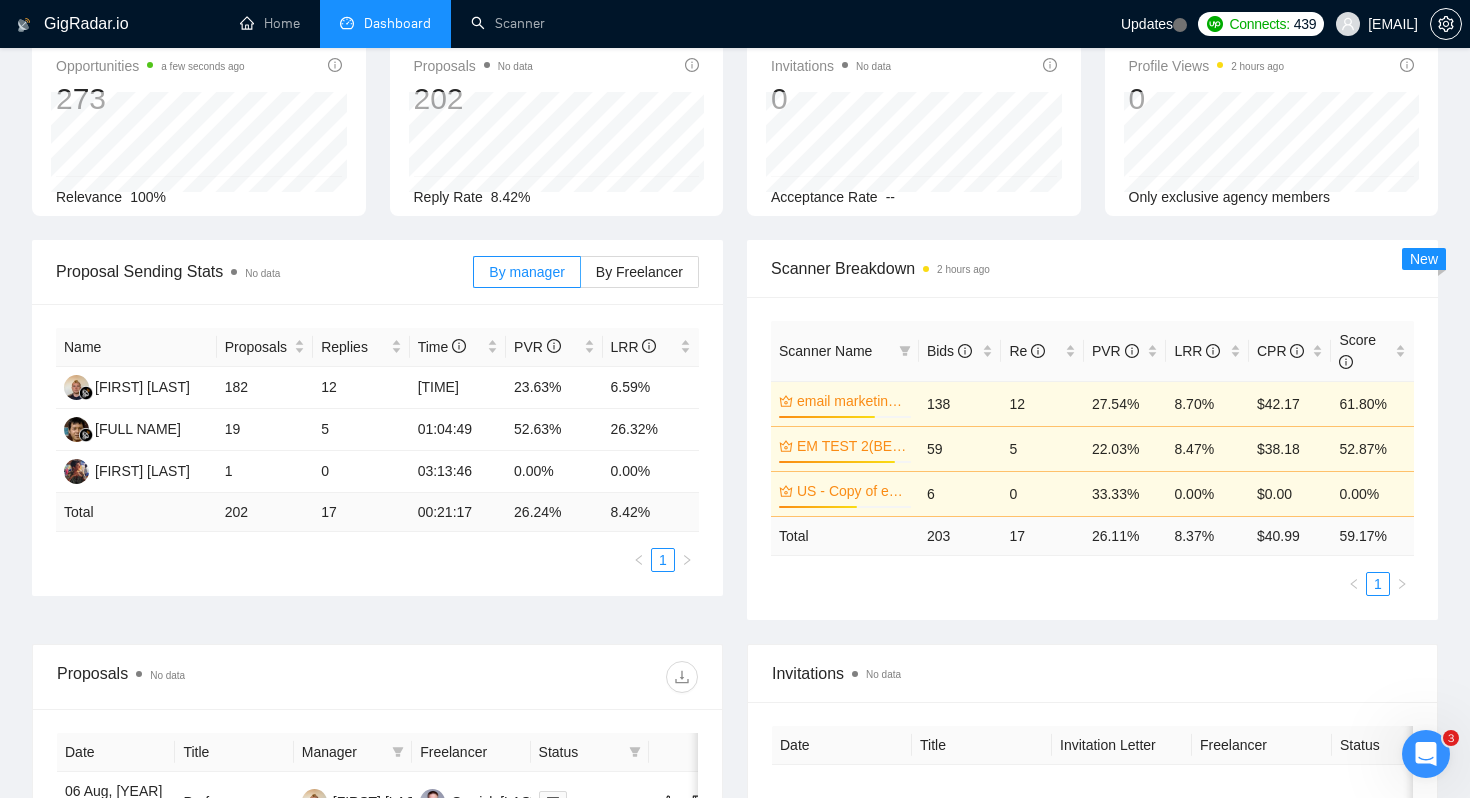 scroll, scrollTop: 0, scrollLeft: 0, axis: both 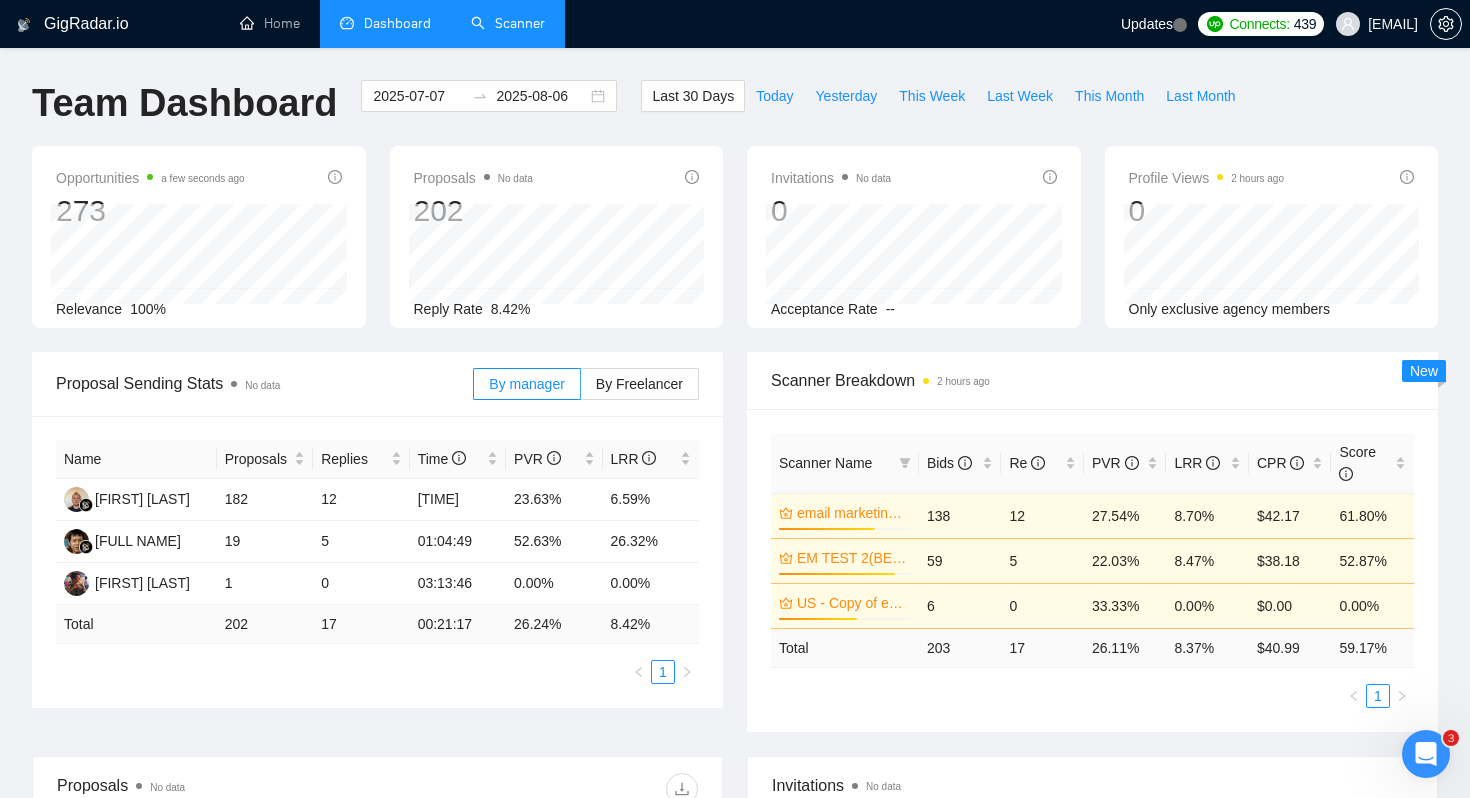 click on "Scanner" at bounding box center (508, 23) 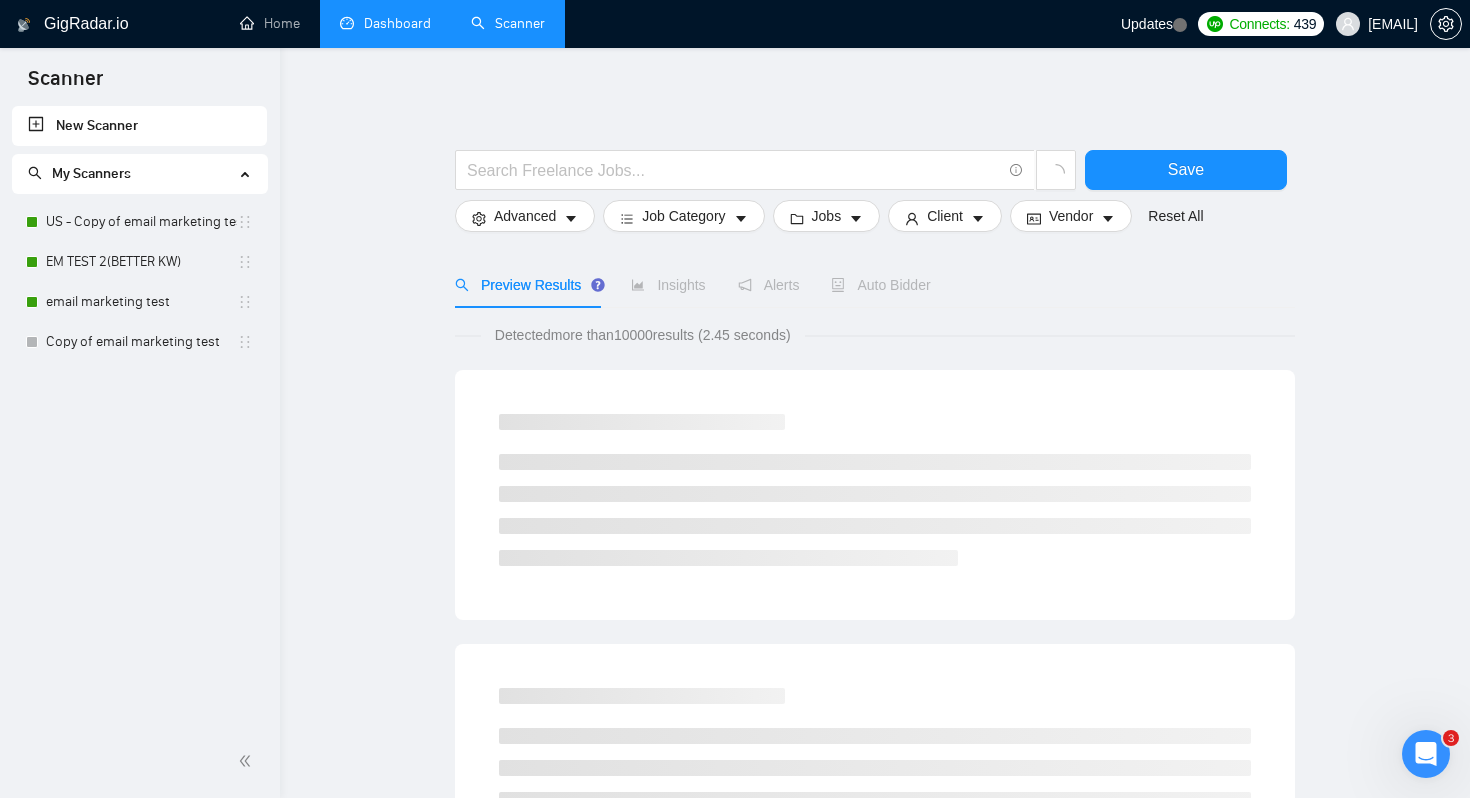 click on "Dashboard" at bounding box center (385, 23) 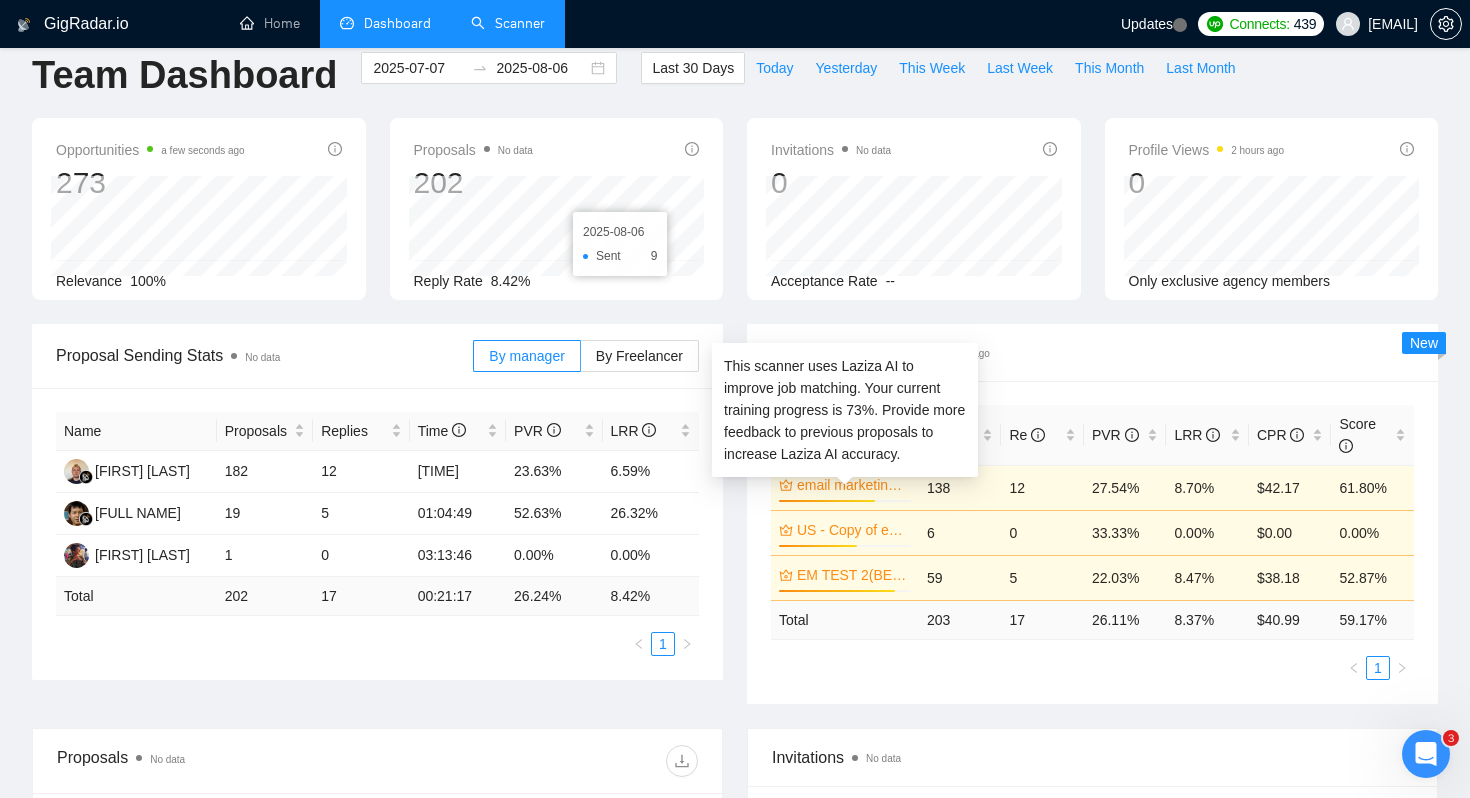 scroll, scrollTop: 0, scrollLeft: 0, axis: both 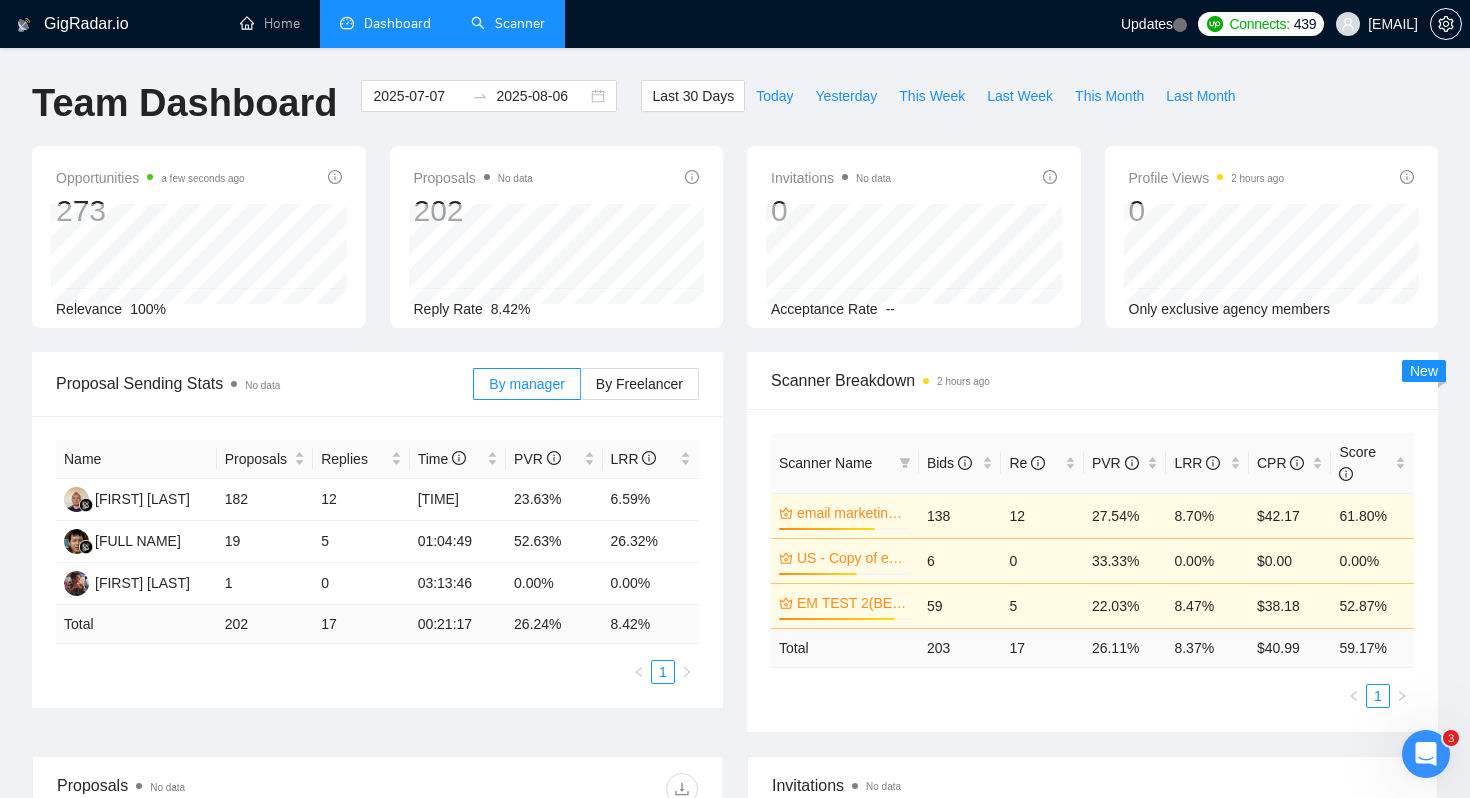 click on "Scanner" at bounding box center [508, 23] 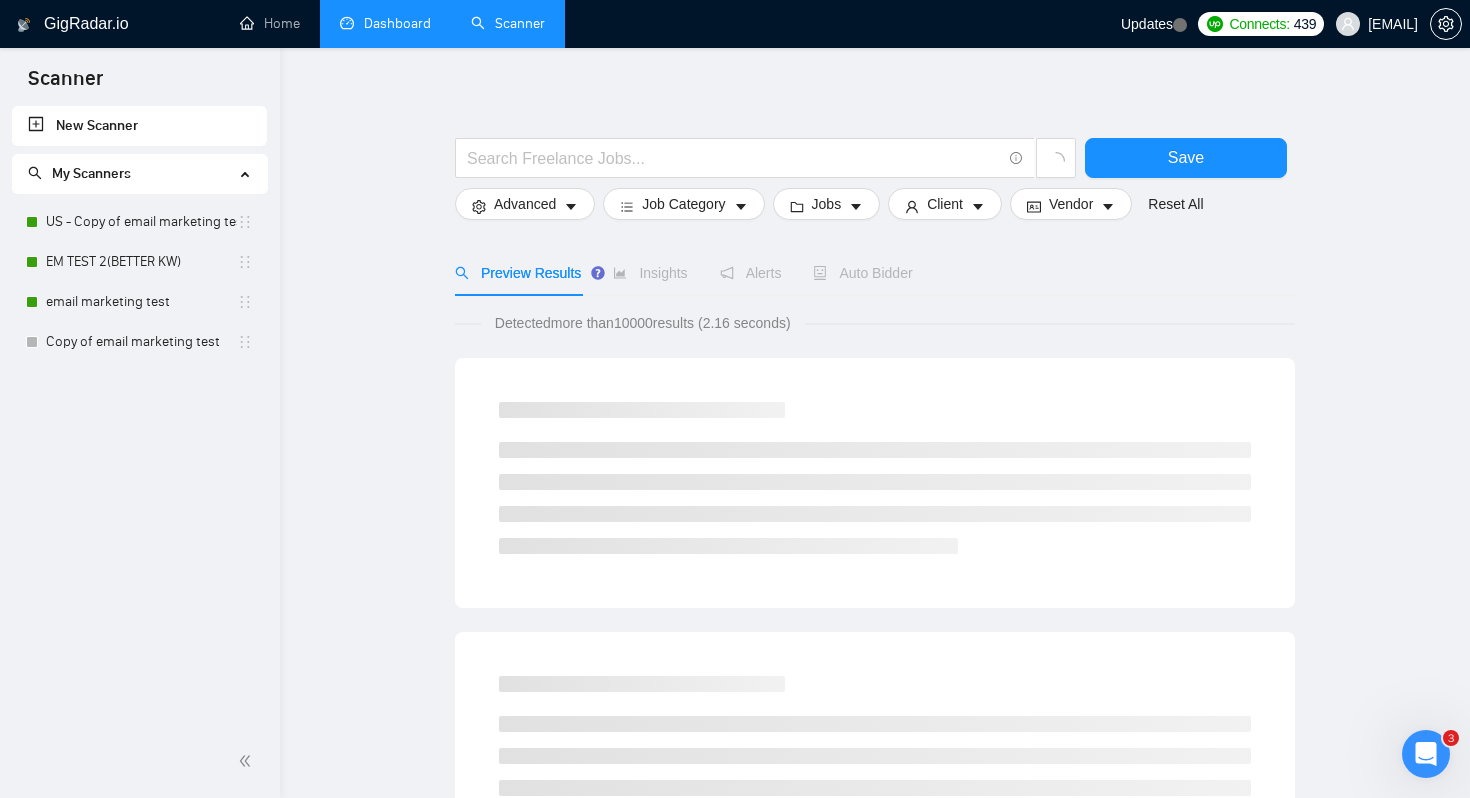 scroll, scrollTop: 13, scrollLeft: 0, axis: vertical 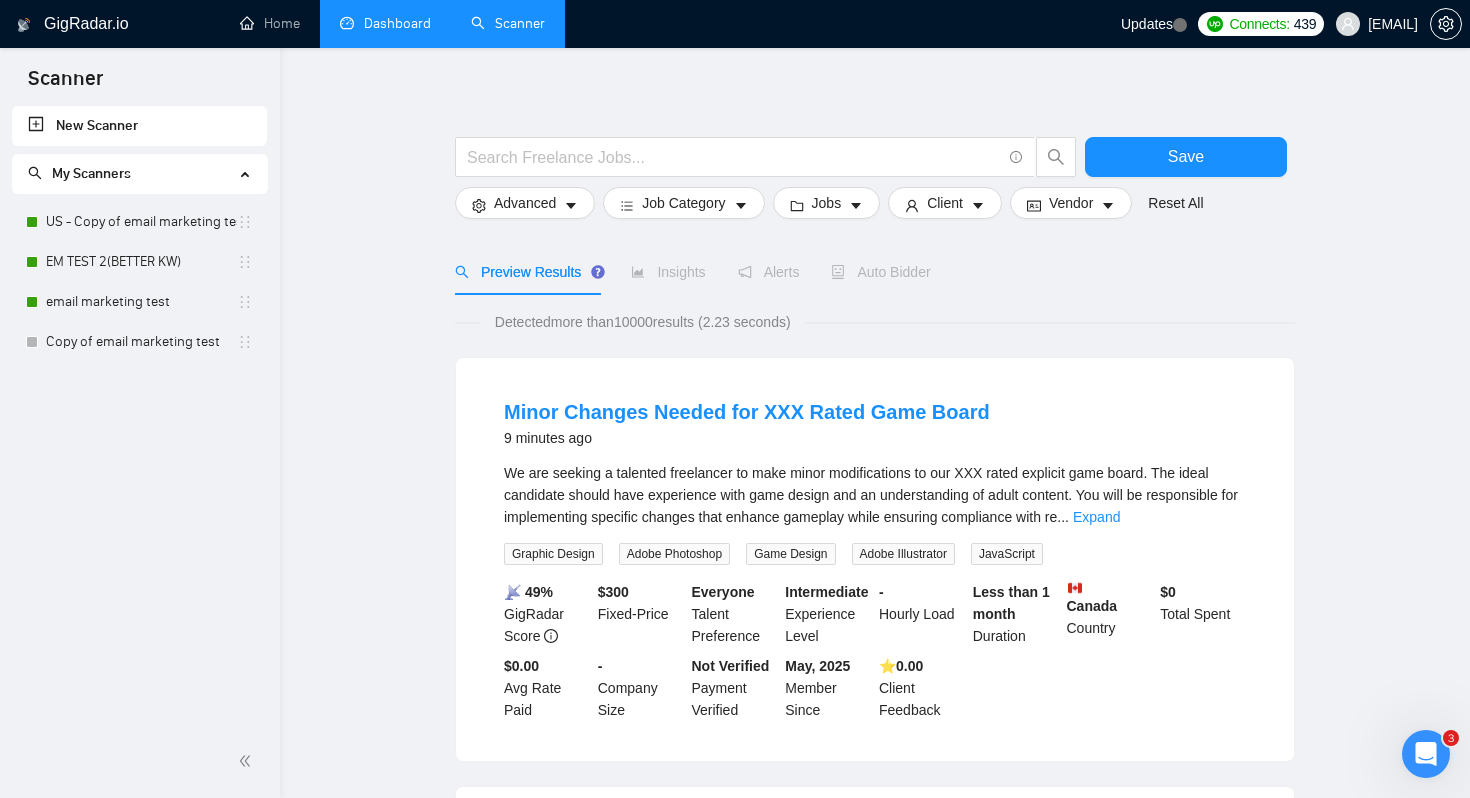 click on "Dashboard" at bounding box center [385, 23] 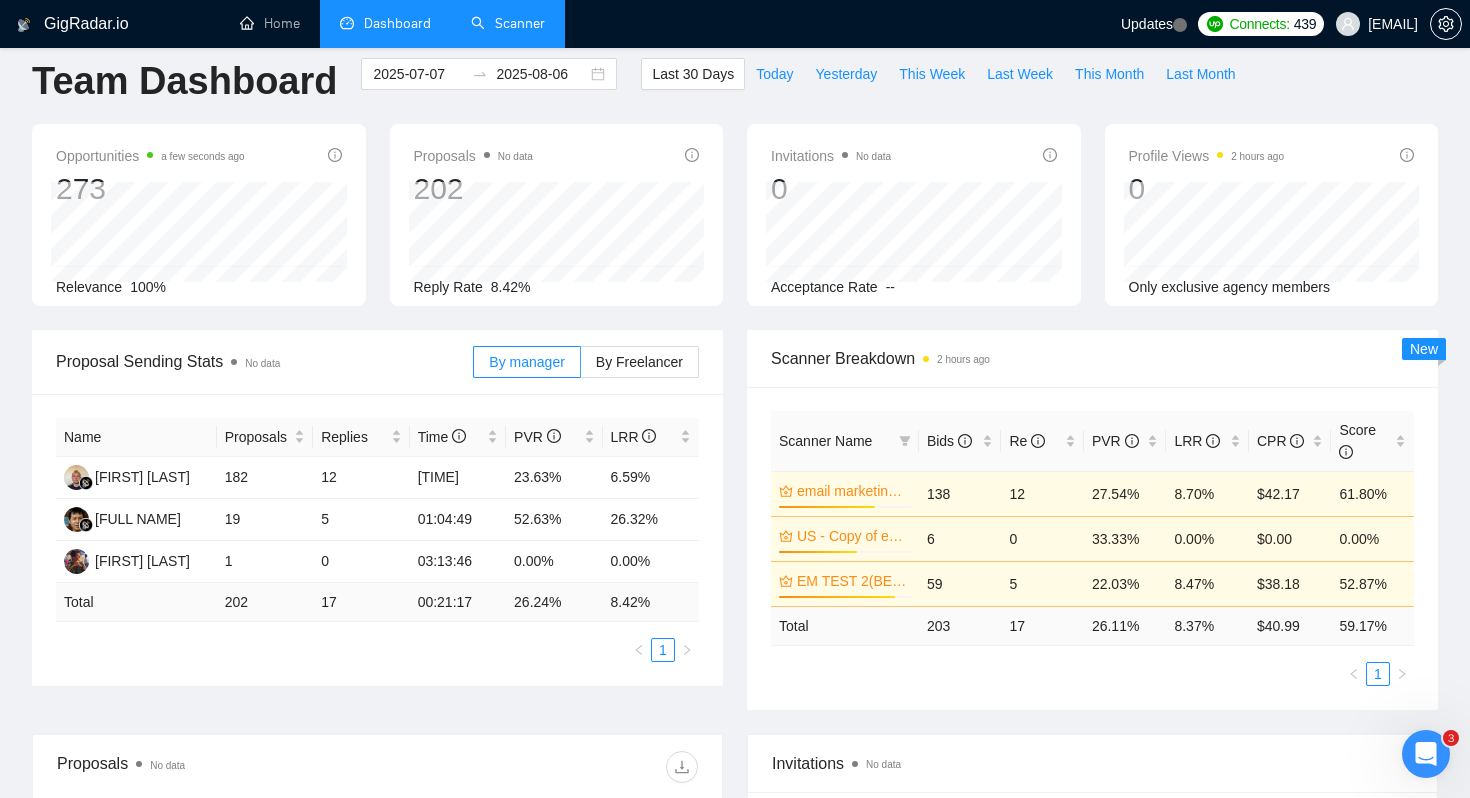 scroll, scrollTop: 12, scrollLeft: 0, axis: vertical 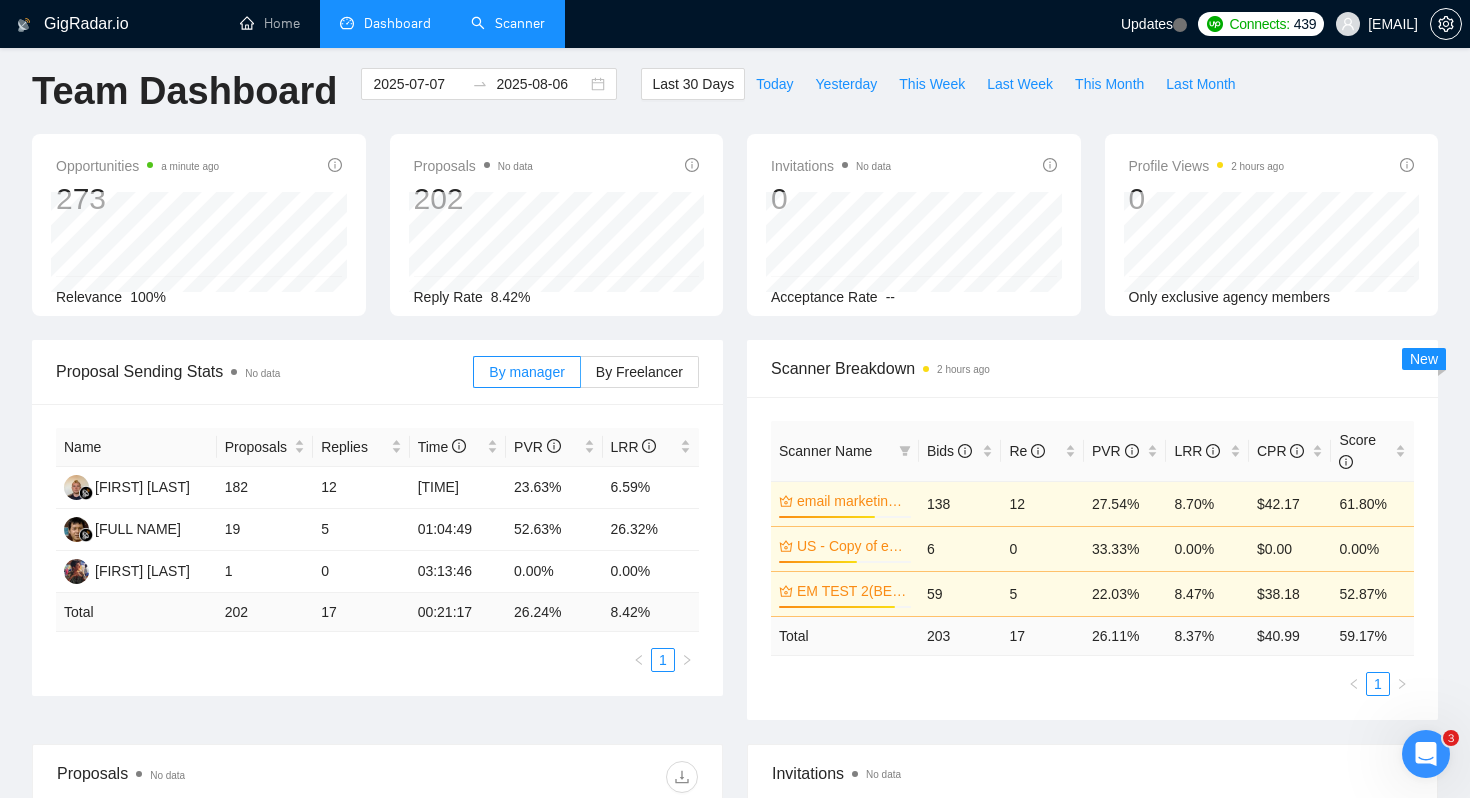 click on "Scanner" at bounding box center [508, 23] 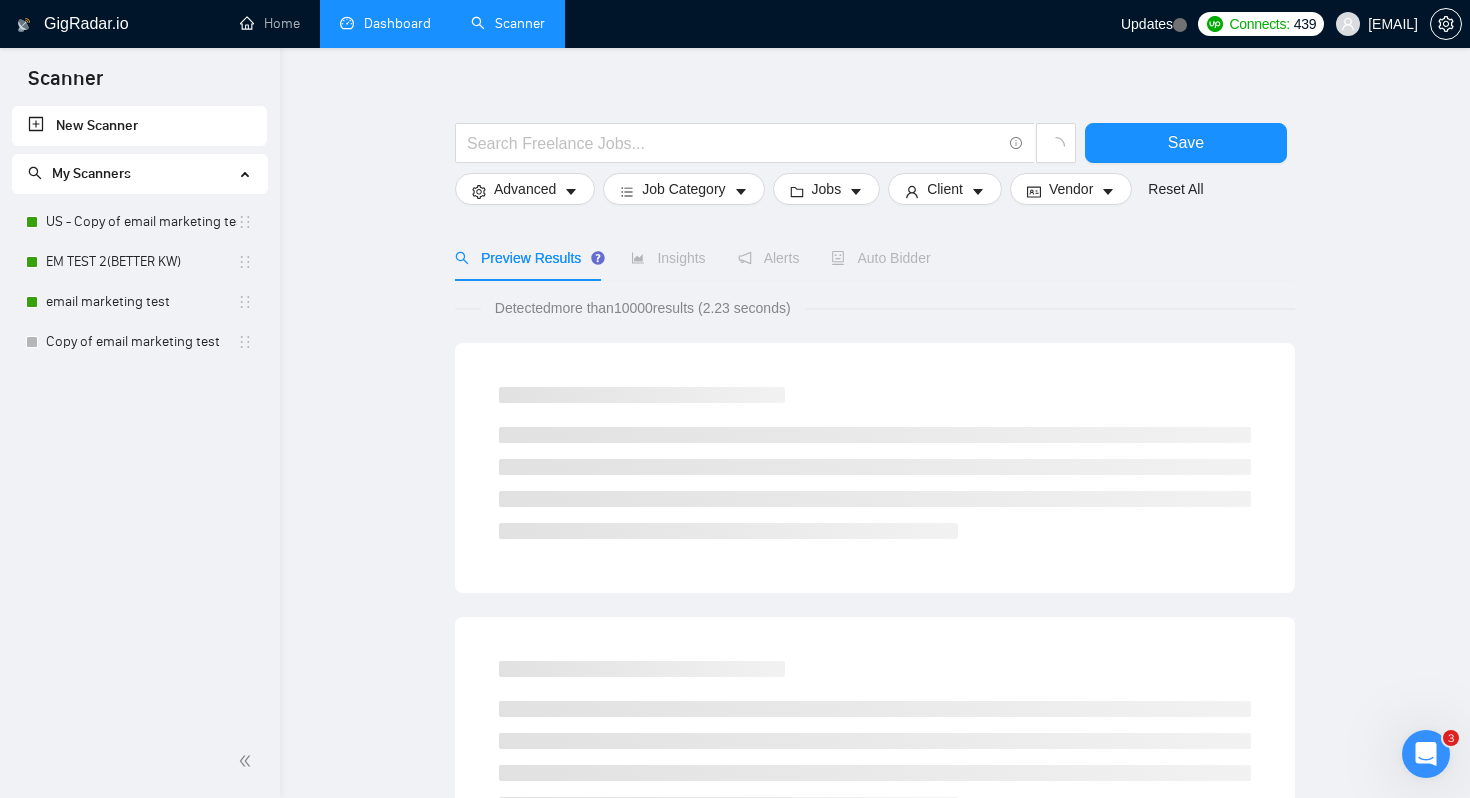 scroll, scrollTop: 29, scrollLeft: 0, axis: vertical 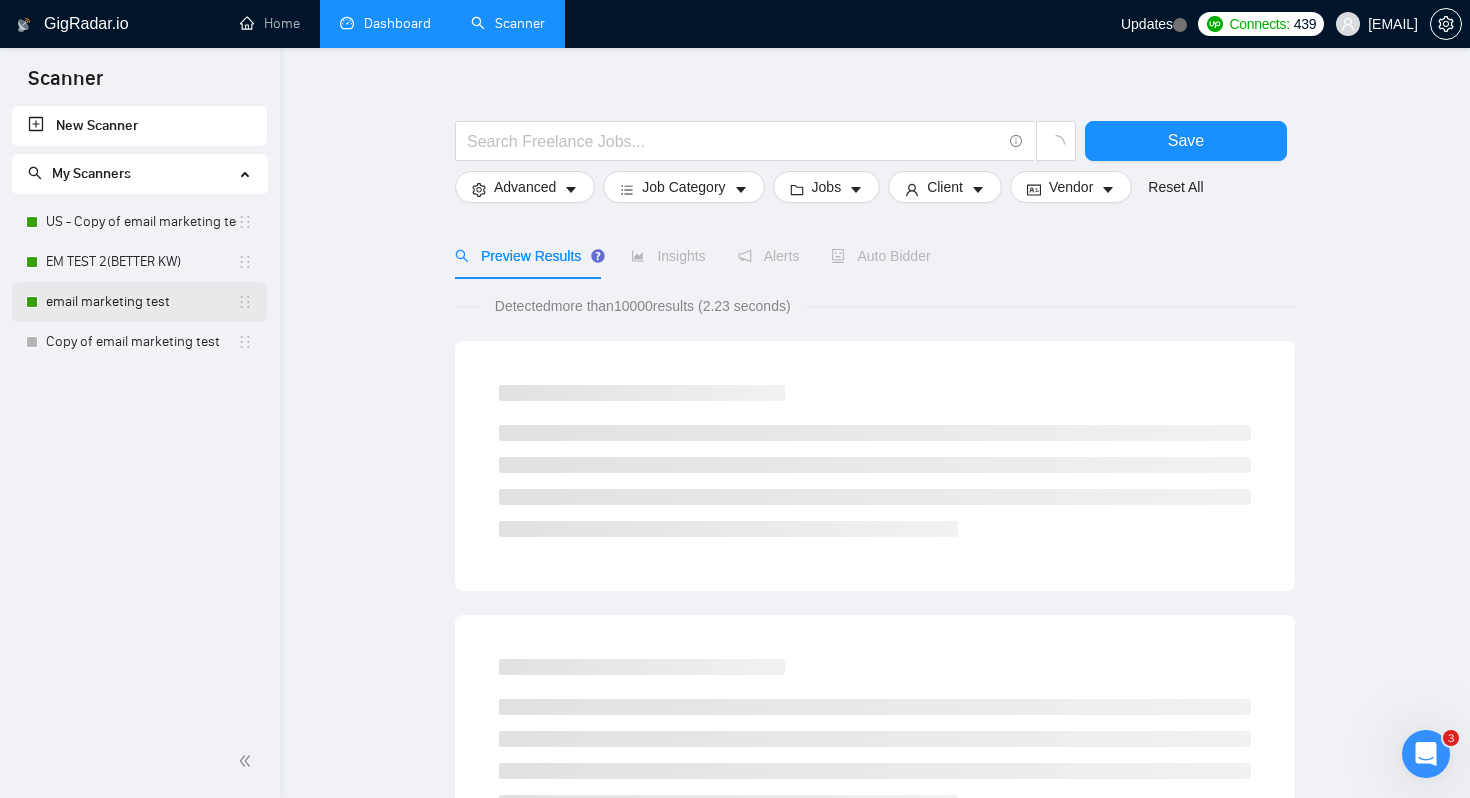 click on "email marketing test" at bounding box center (141, 302) 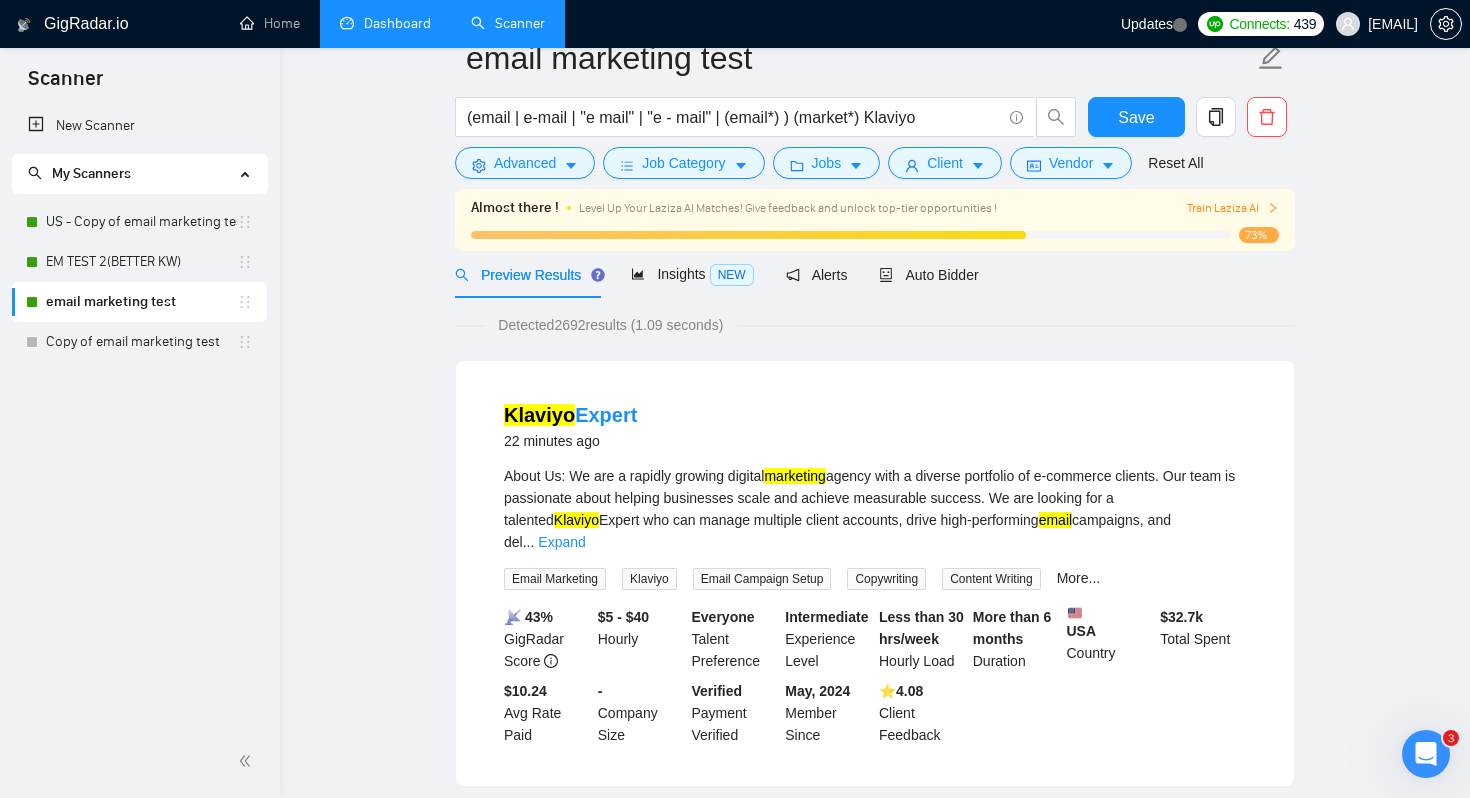 scroll, scrollTop: 0, scrollLeft: 0, axis: both 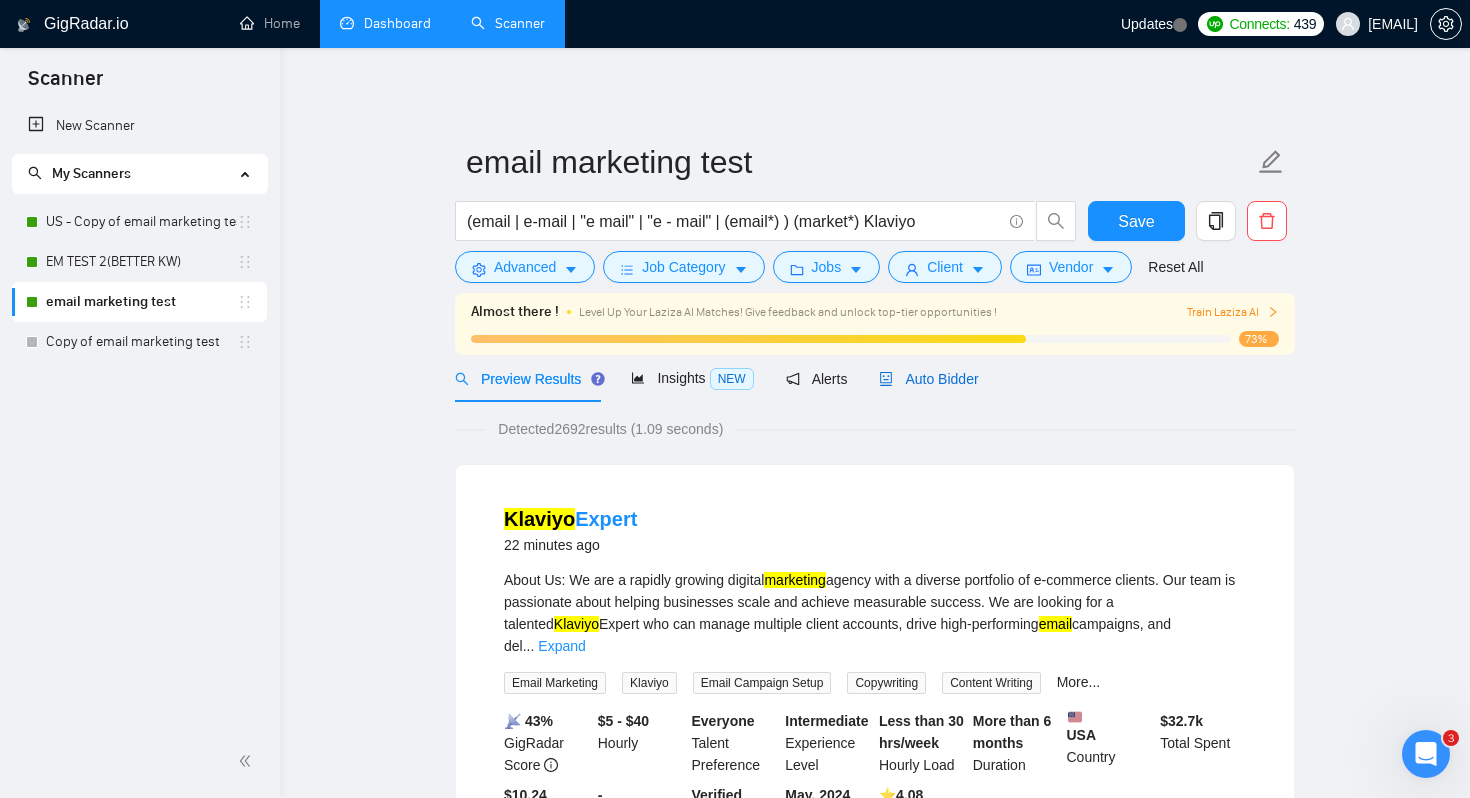 click on "Auto Bidder" at bounding box center [928, 379] 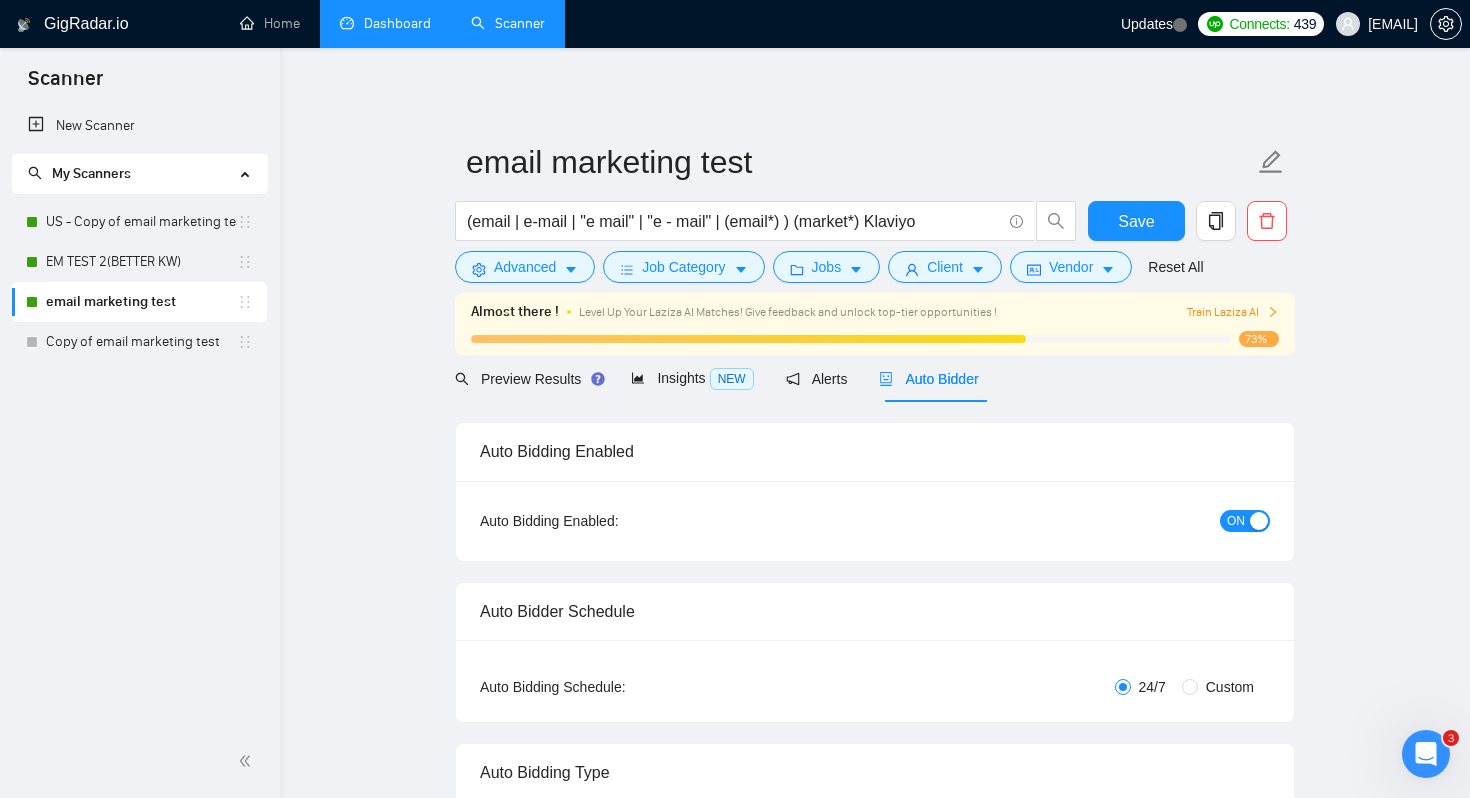type 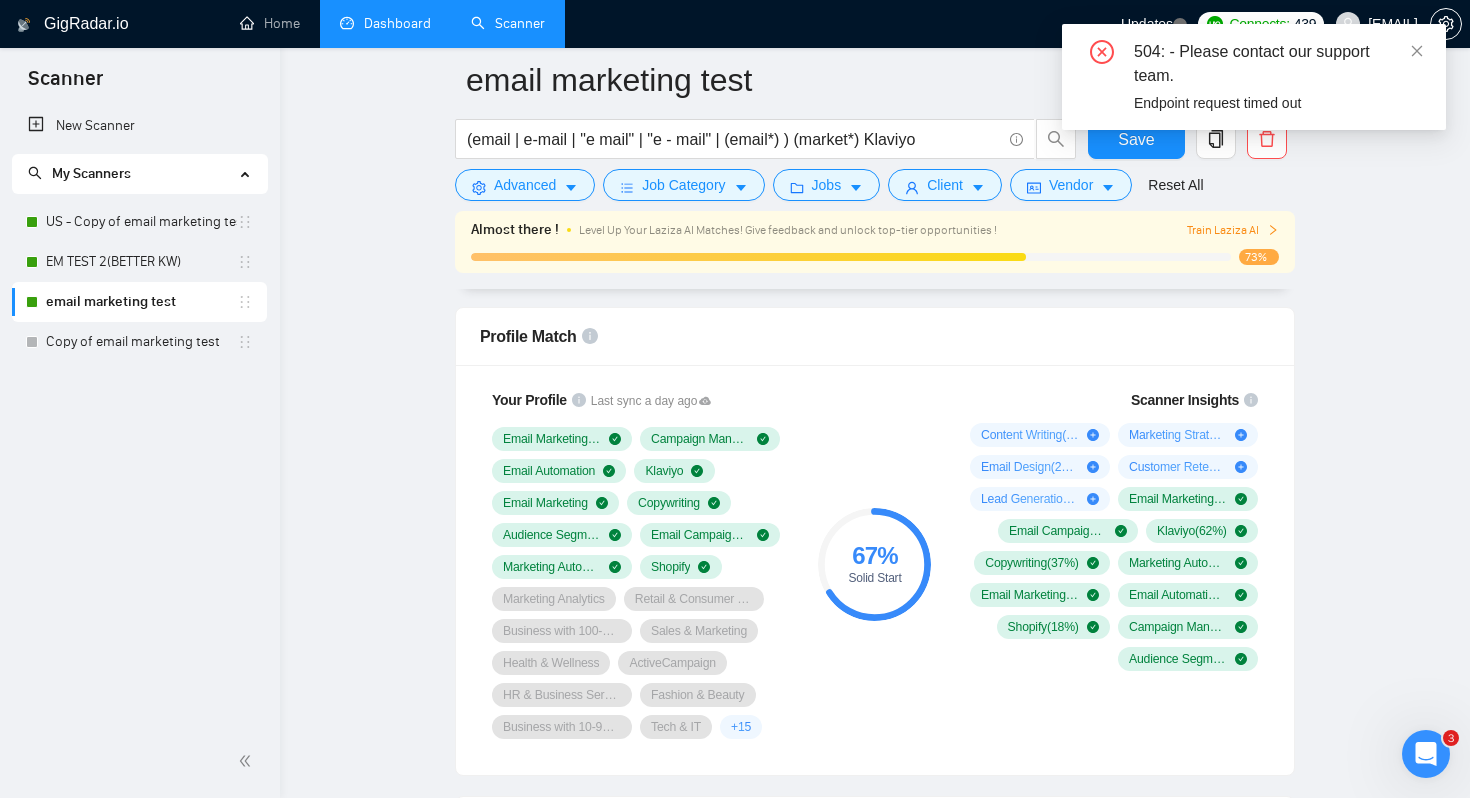 scroll, scrollTop: 1281, scrollLeft: 0, axis: vertical 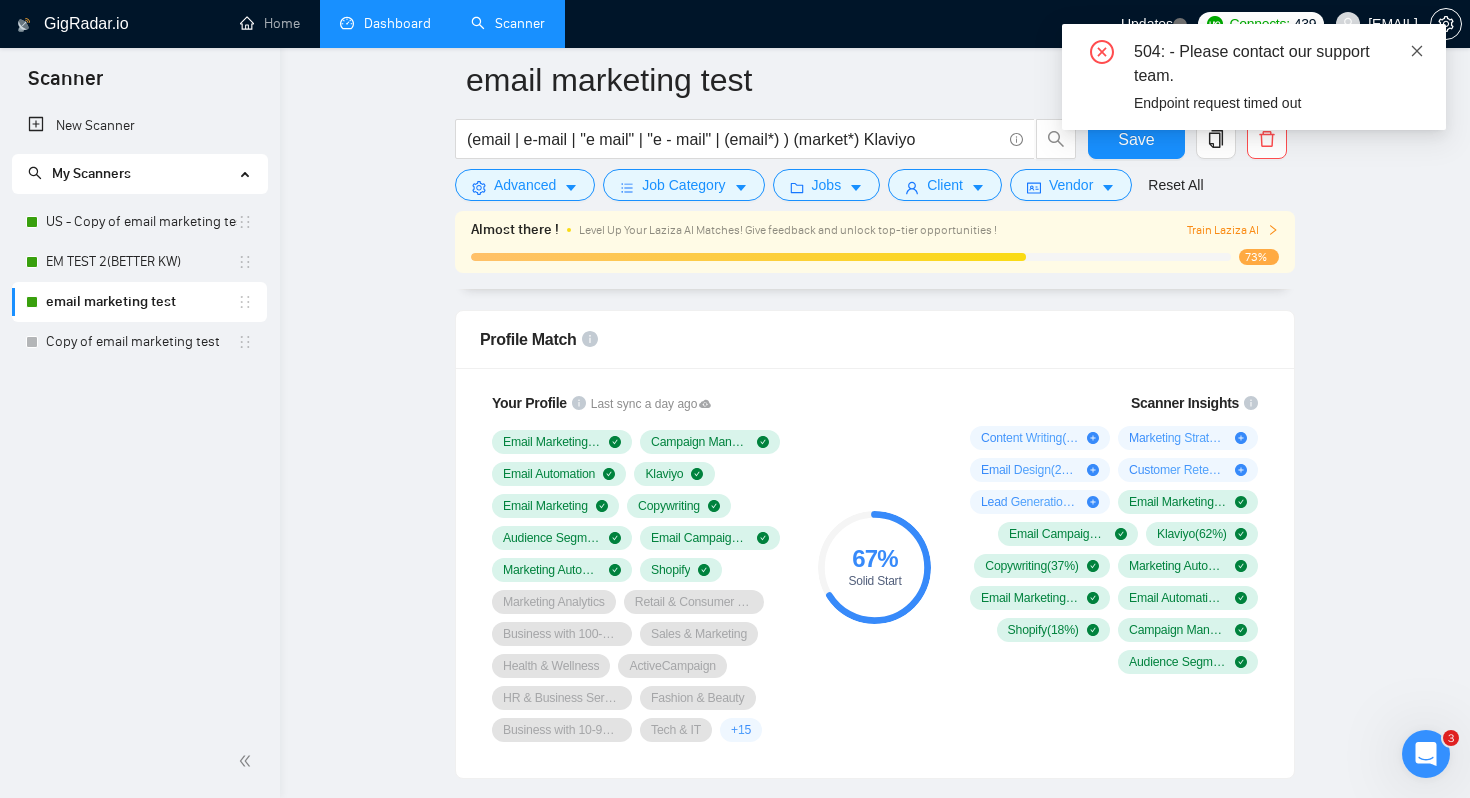 click 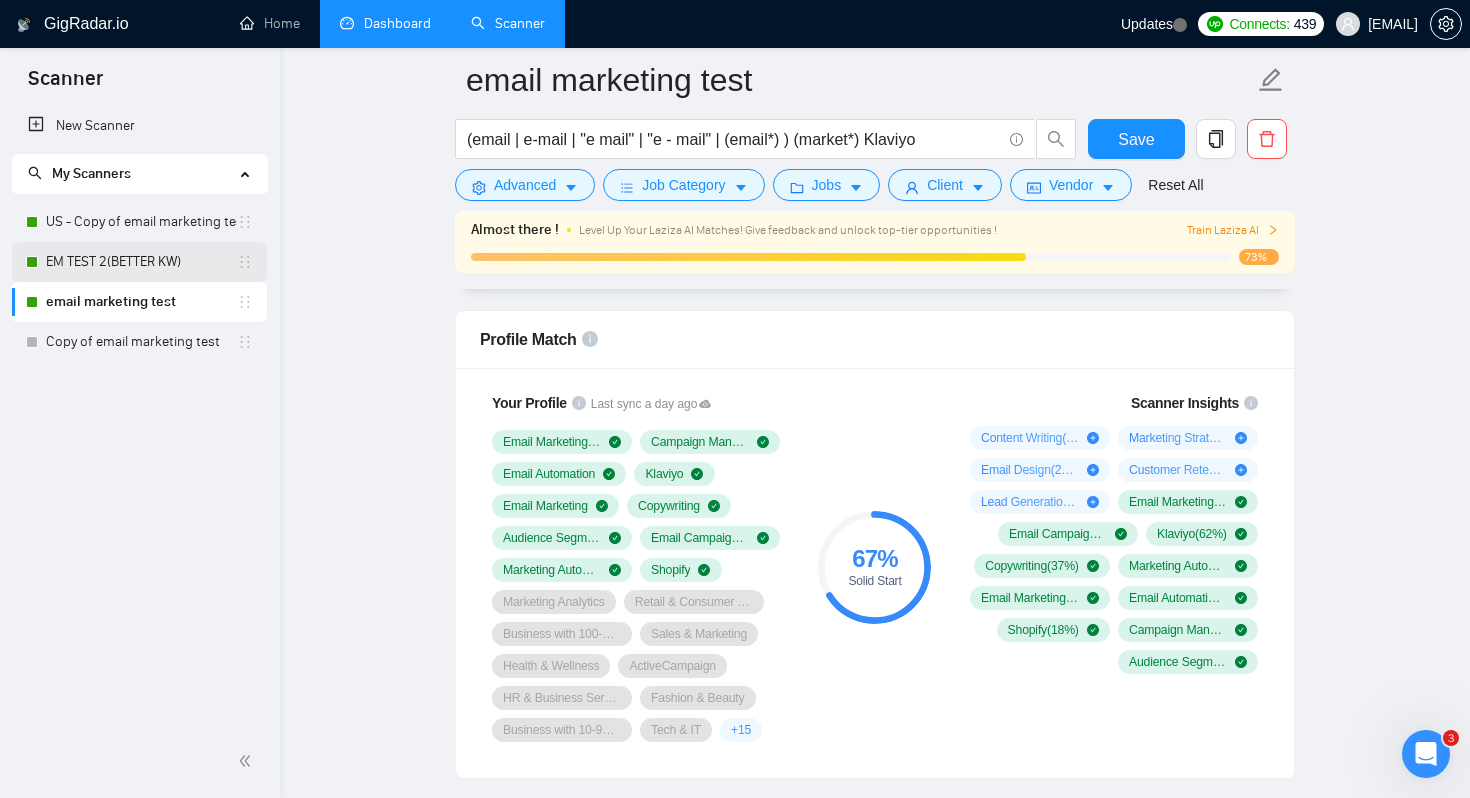click on "EM TEST 2(BETTER KW)" at bounding box center [141, 262] 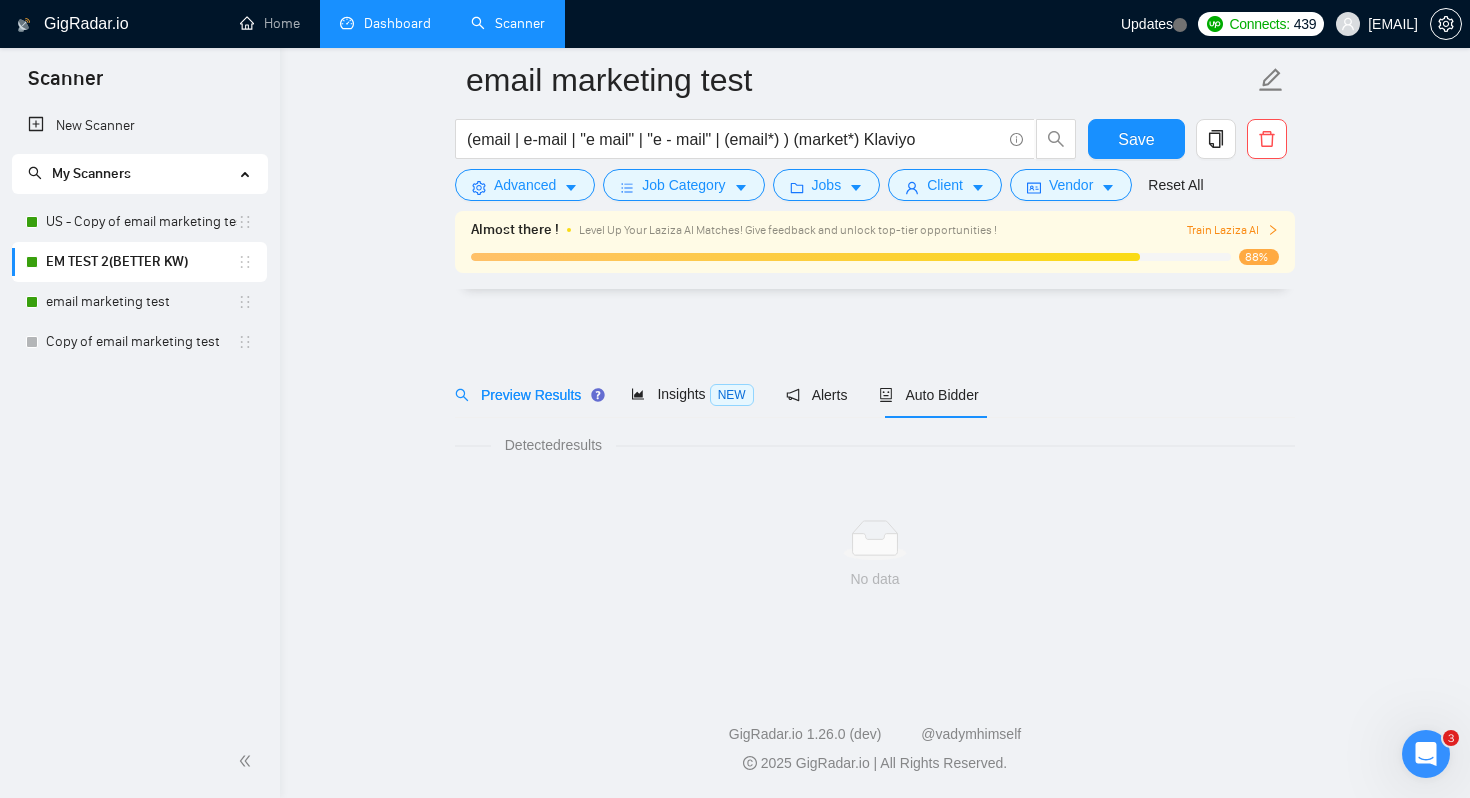 scroll, scrollTop: 0, scrollLeft: 0, axis: both 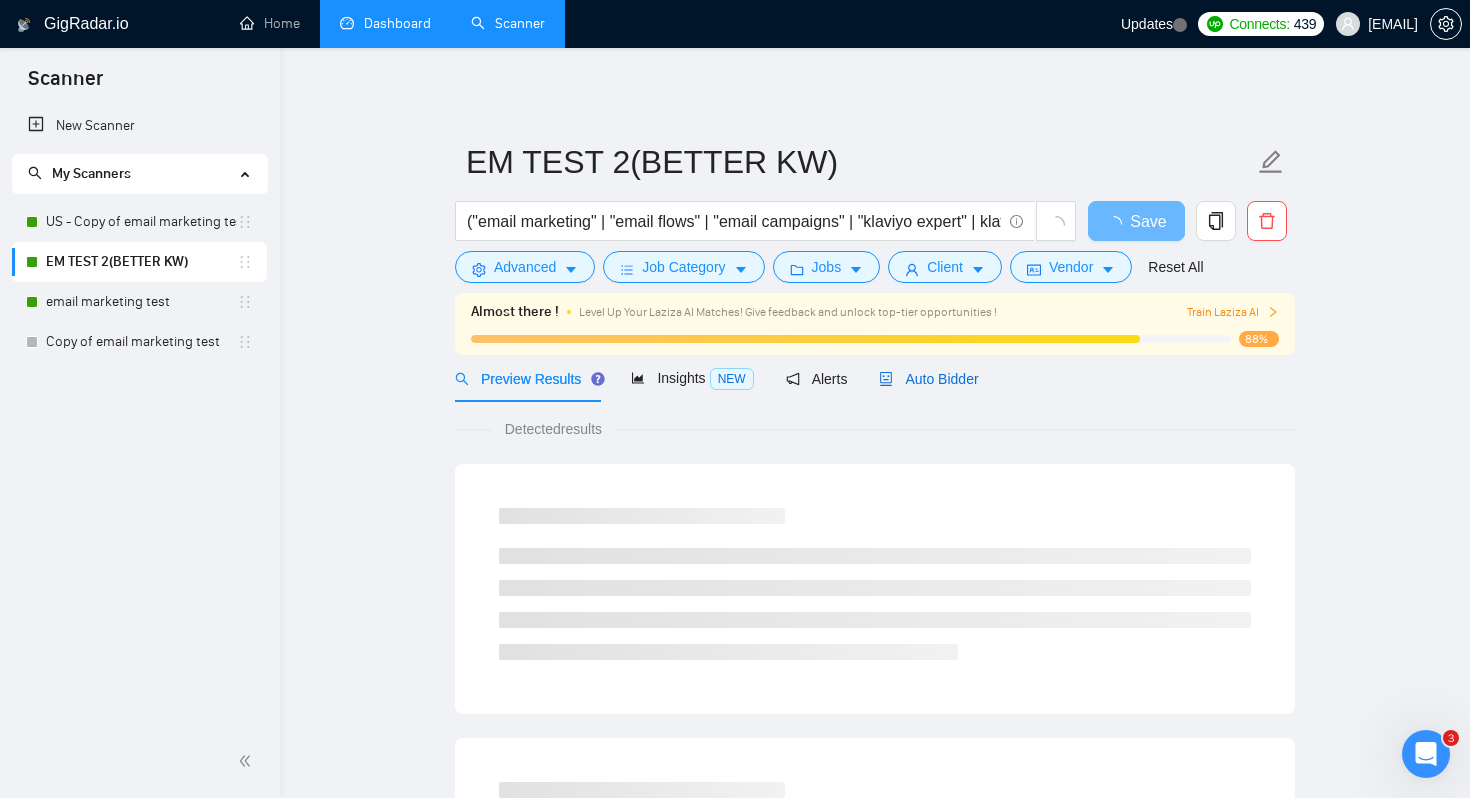 click on "Auto Bidder" at bounding box center [928, 379] 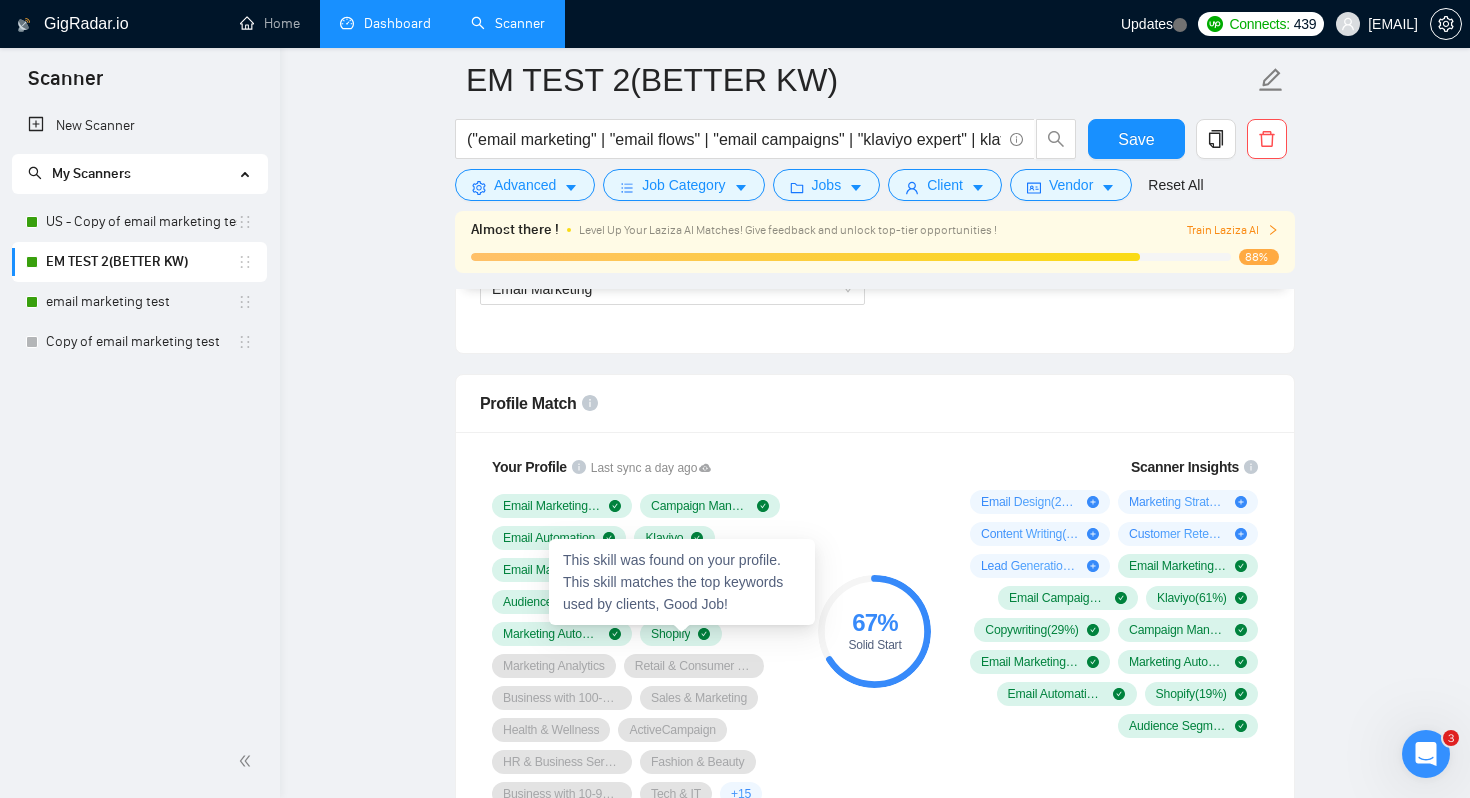 scroll, scrollTop: 1220, scrollLeft: 0, axis: vertical 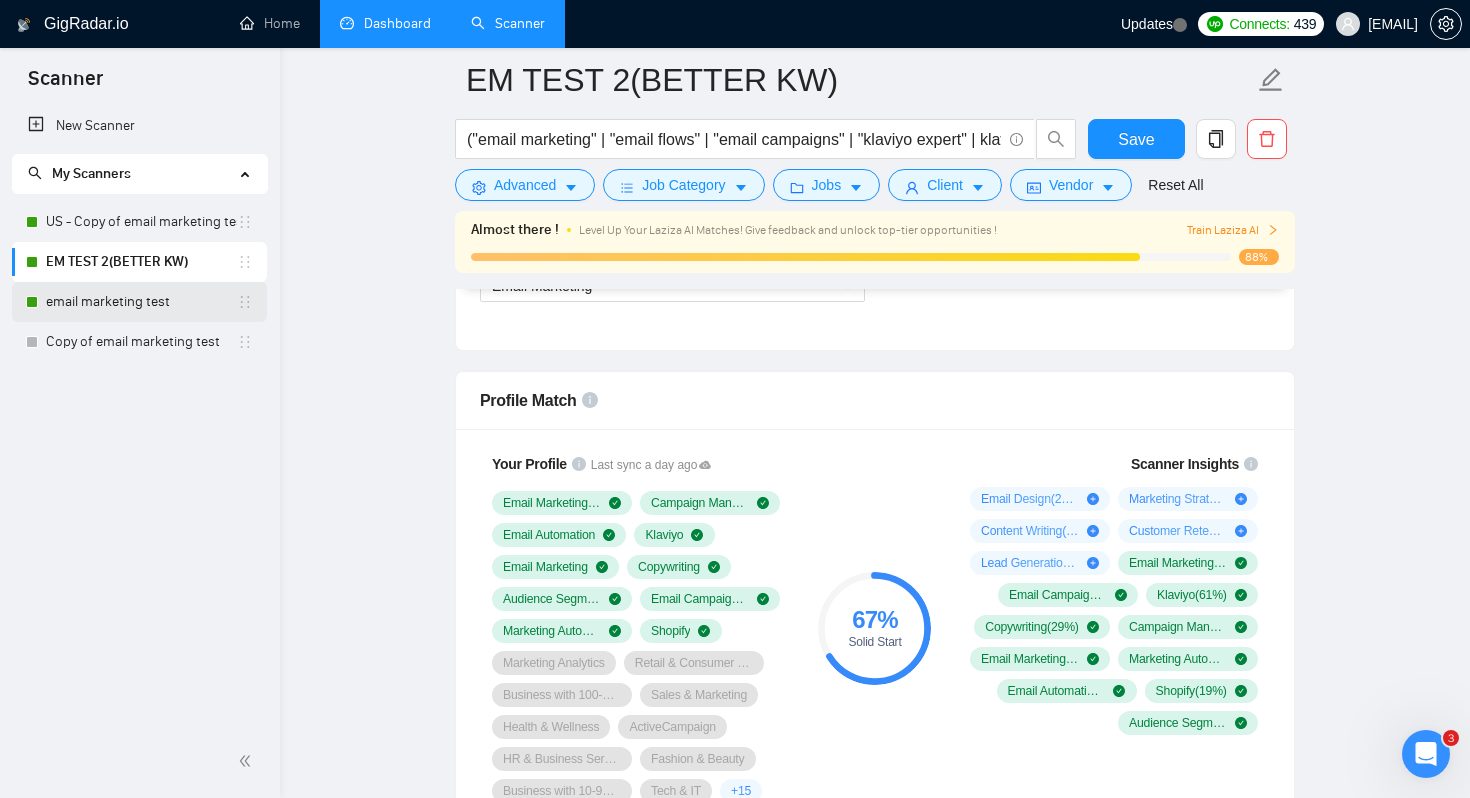 click on "email marketing test" at bounding box center [141, 302] 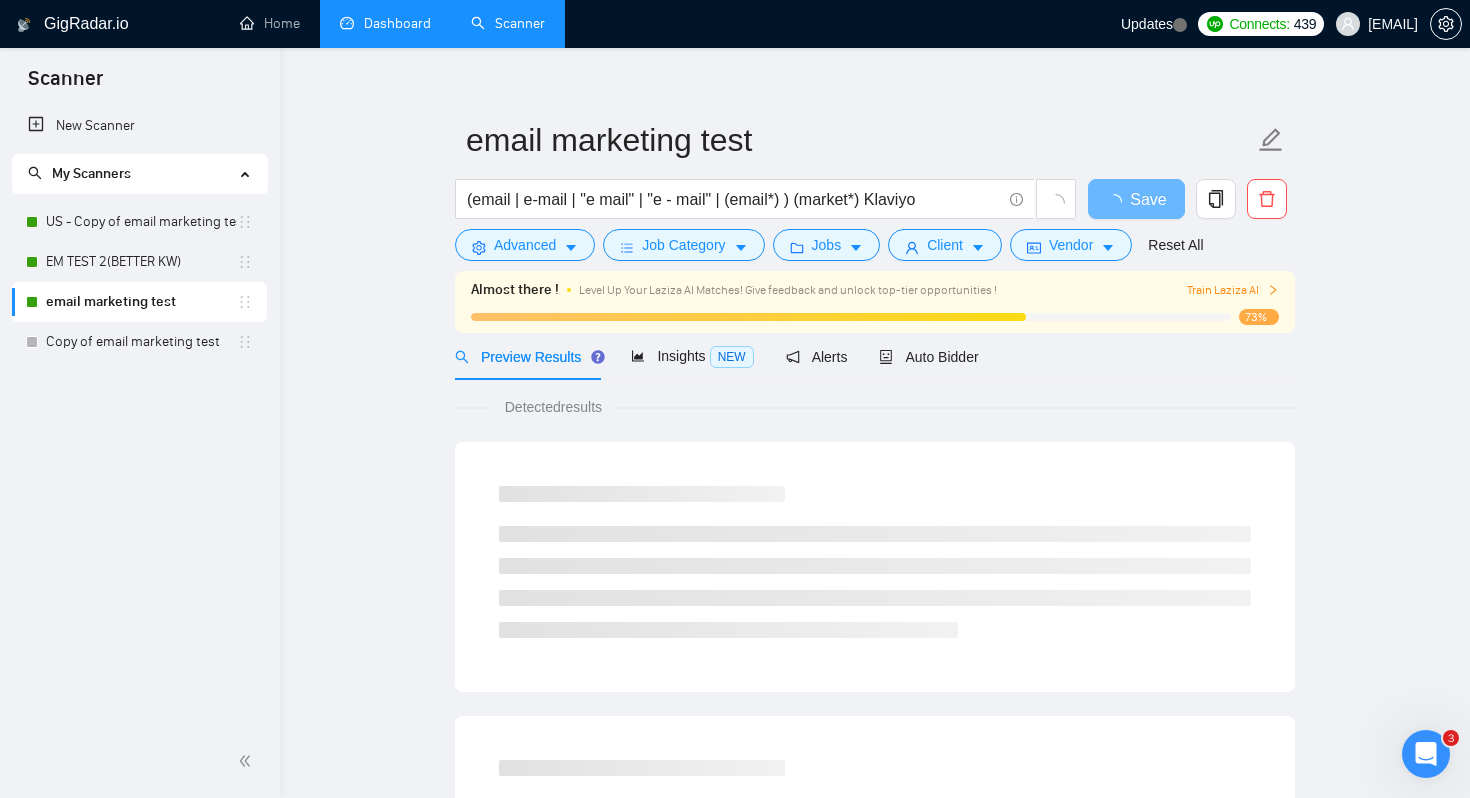scroll, scrollTop: 25, scrollLeft: 0, axis: vertical 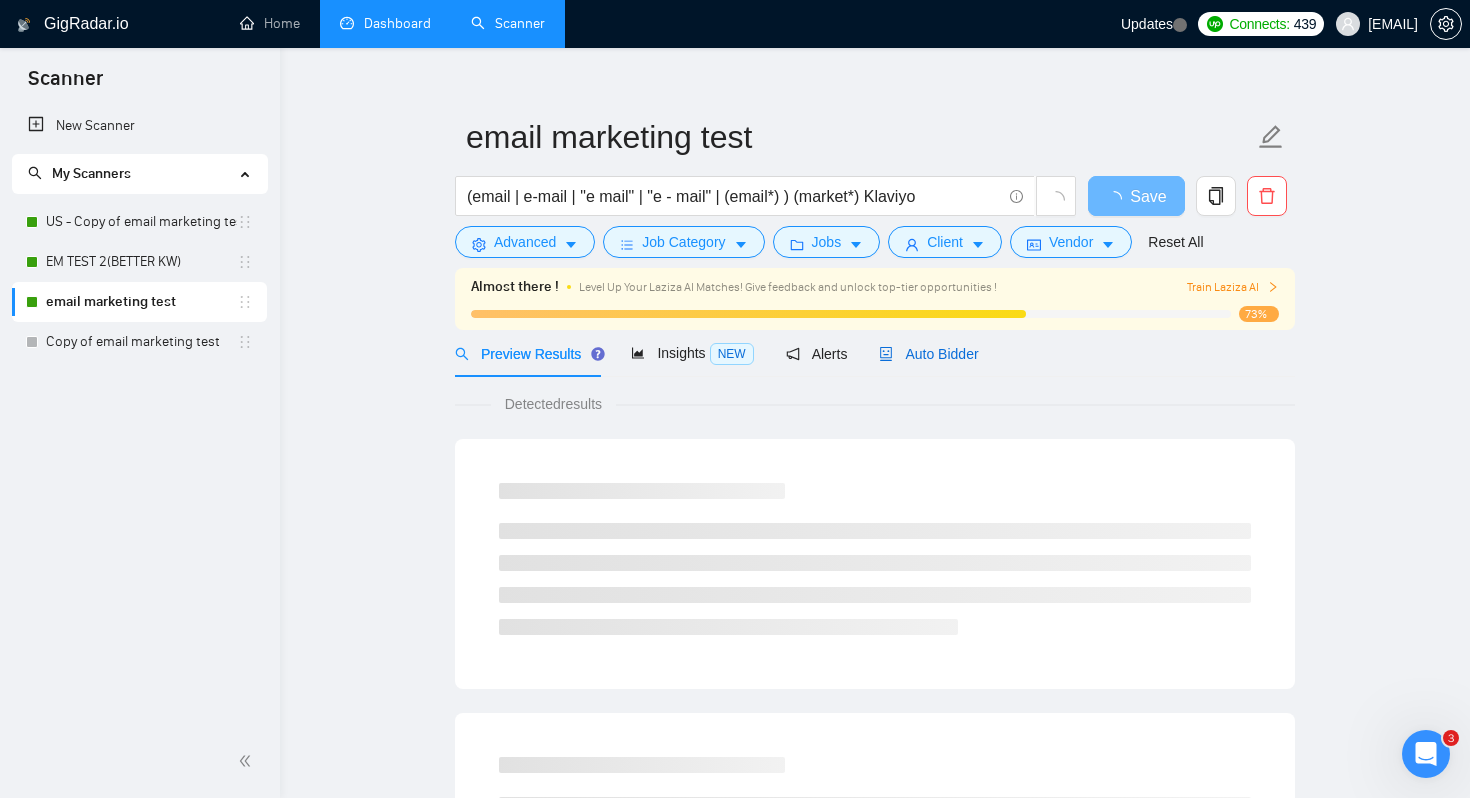 click on "Auto Bidder" at bounding box center [928, 354] 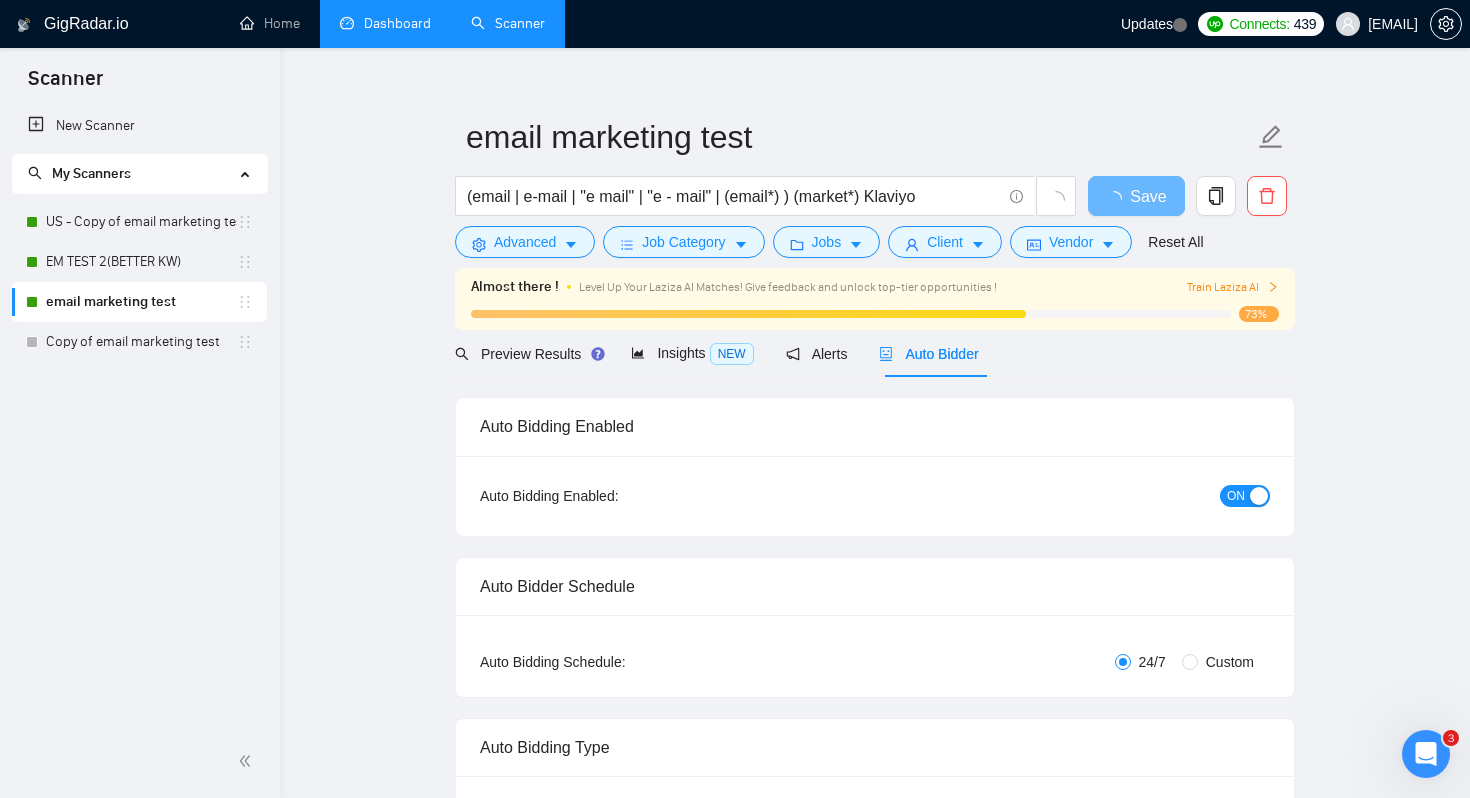 type 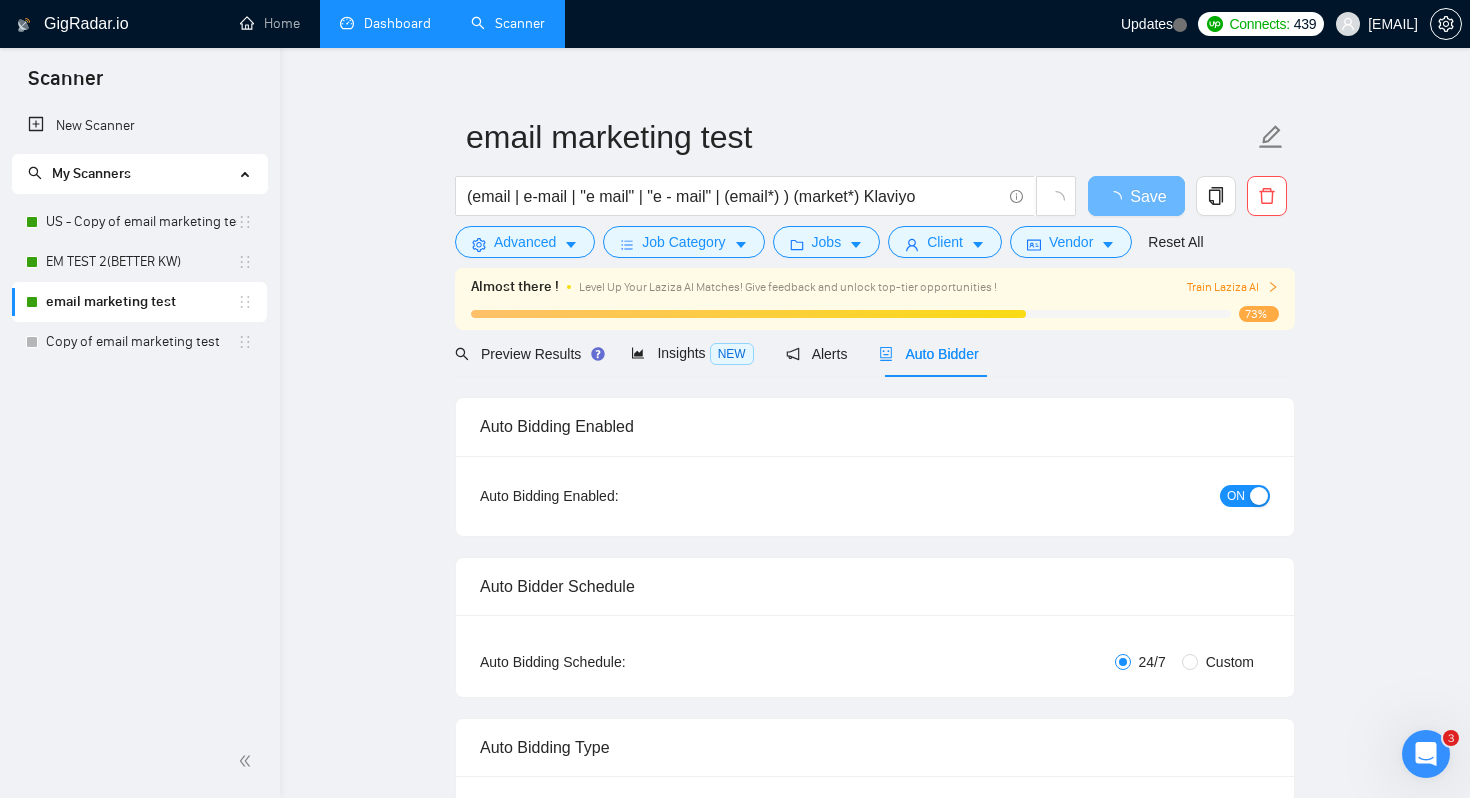 checkbox on "true" 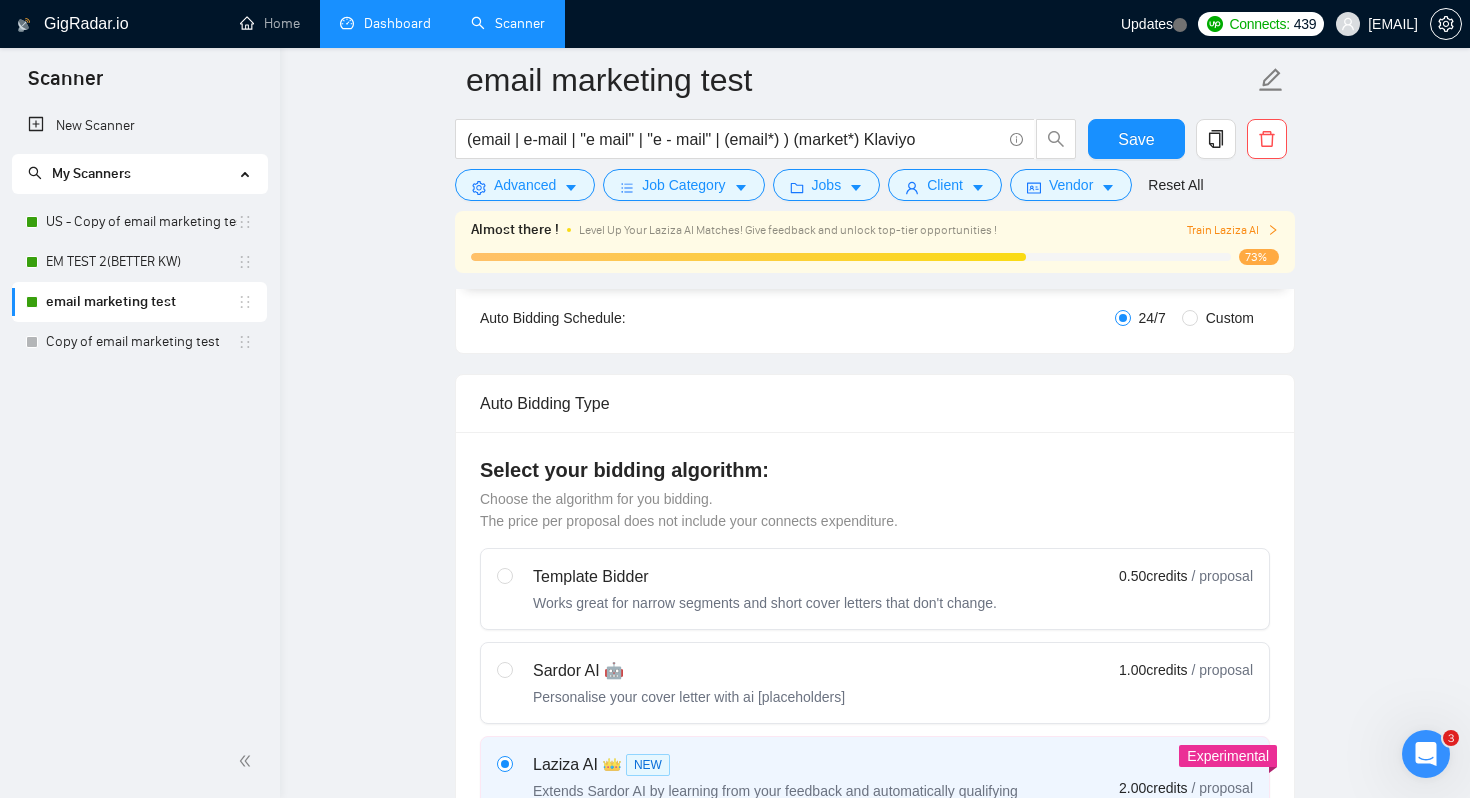 type 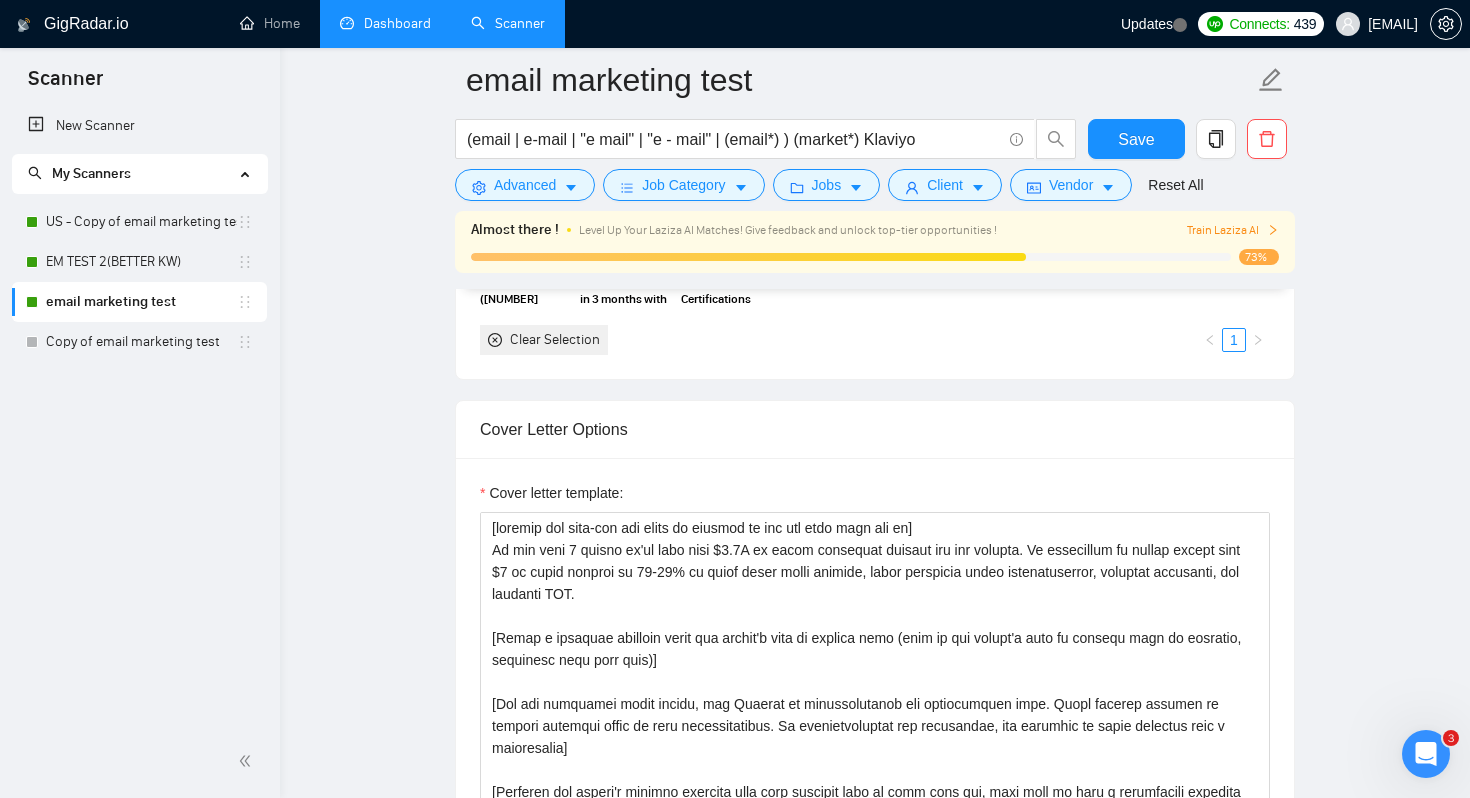 scroll, scrollTop: 2070, scrollLeft: 0, axis: vertical 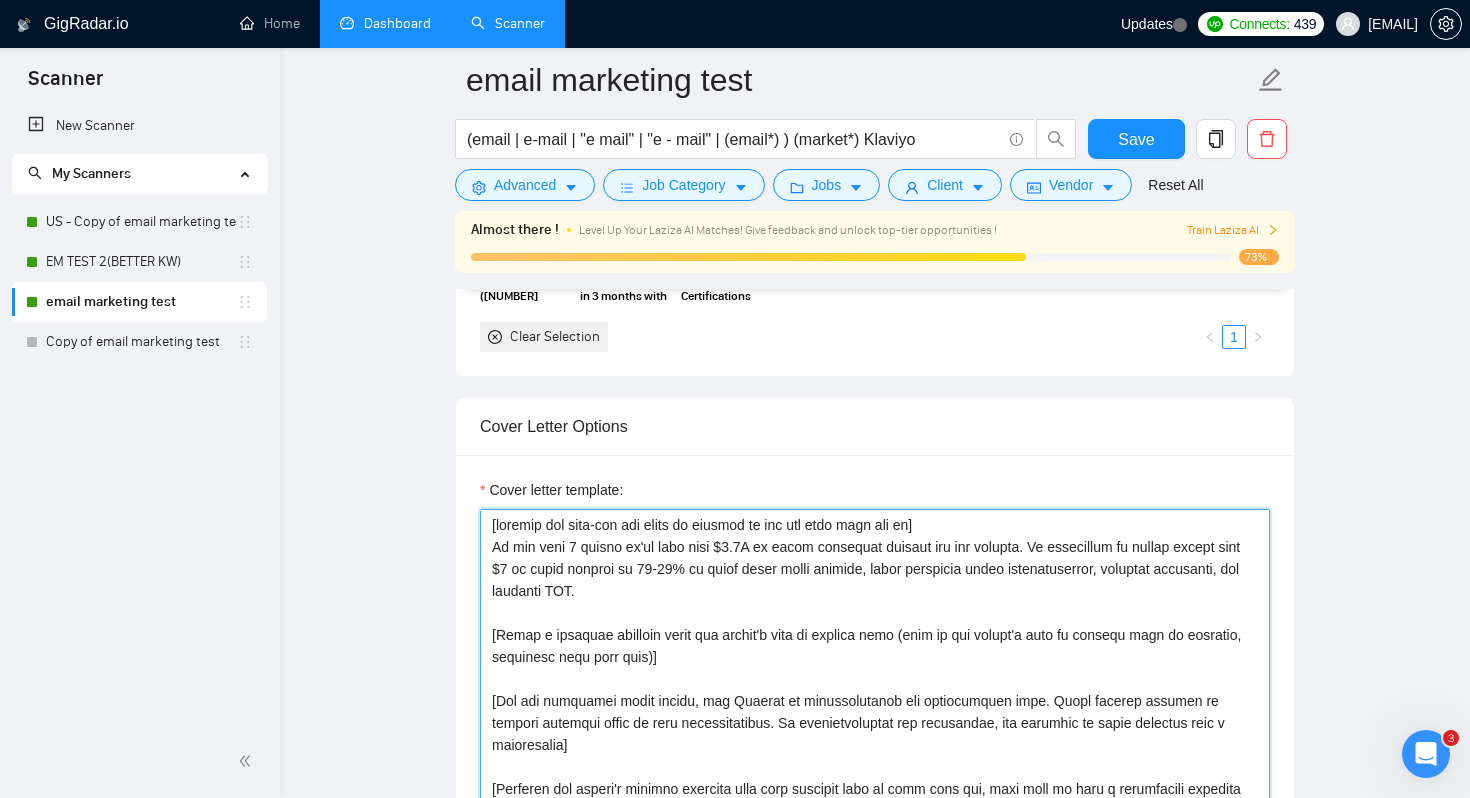 click on "Cover letter template:" at bounding box center [875, 734] 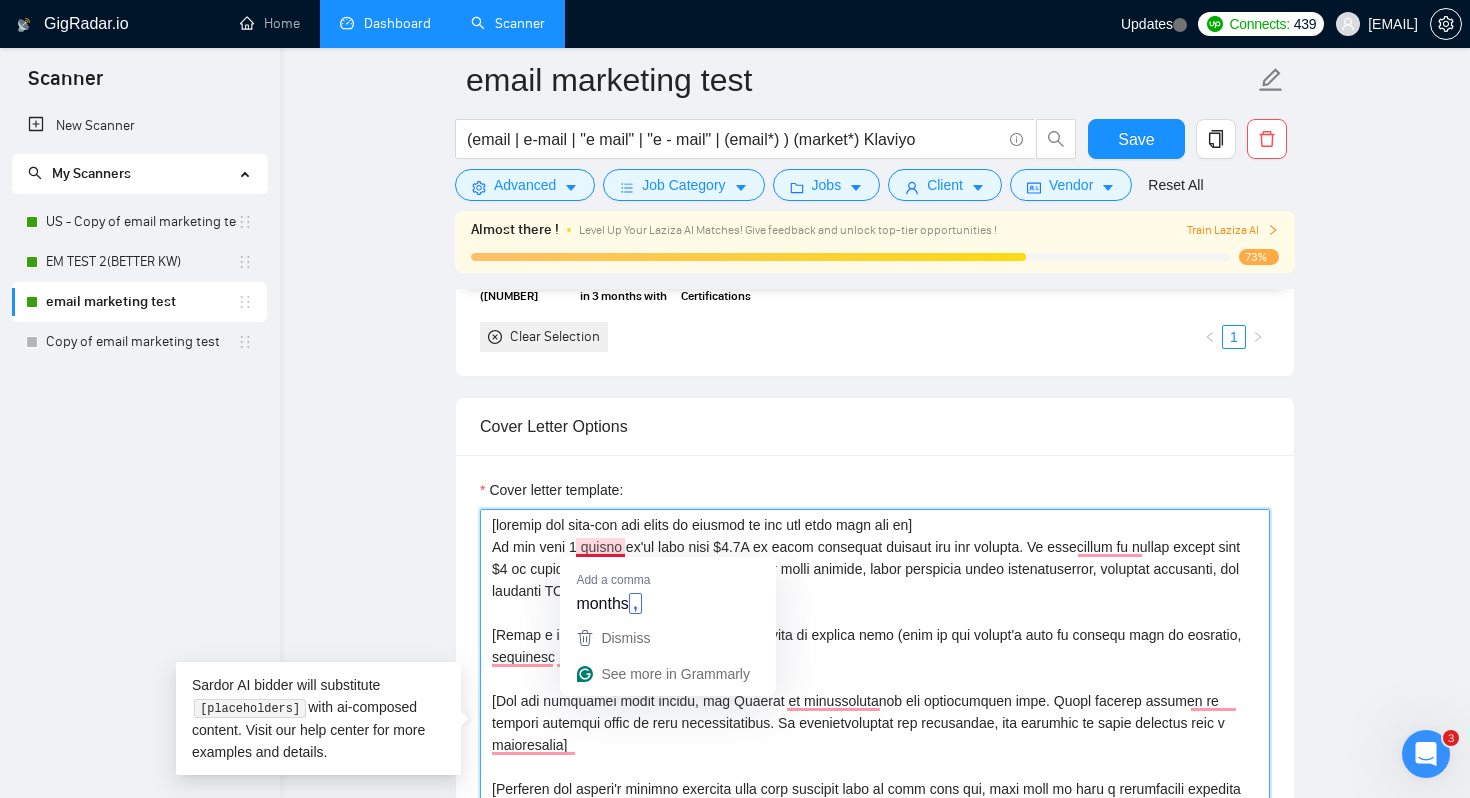 click on "Cover letter template:" at bounding box center (875, 734) 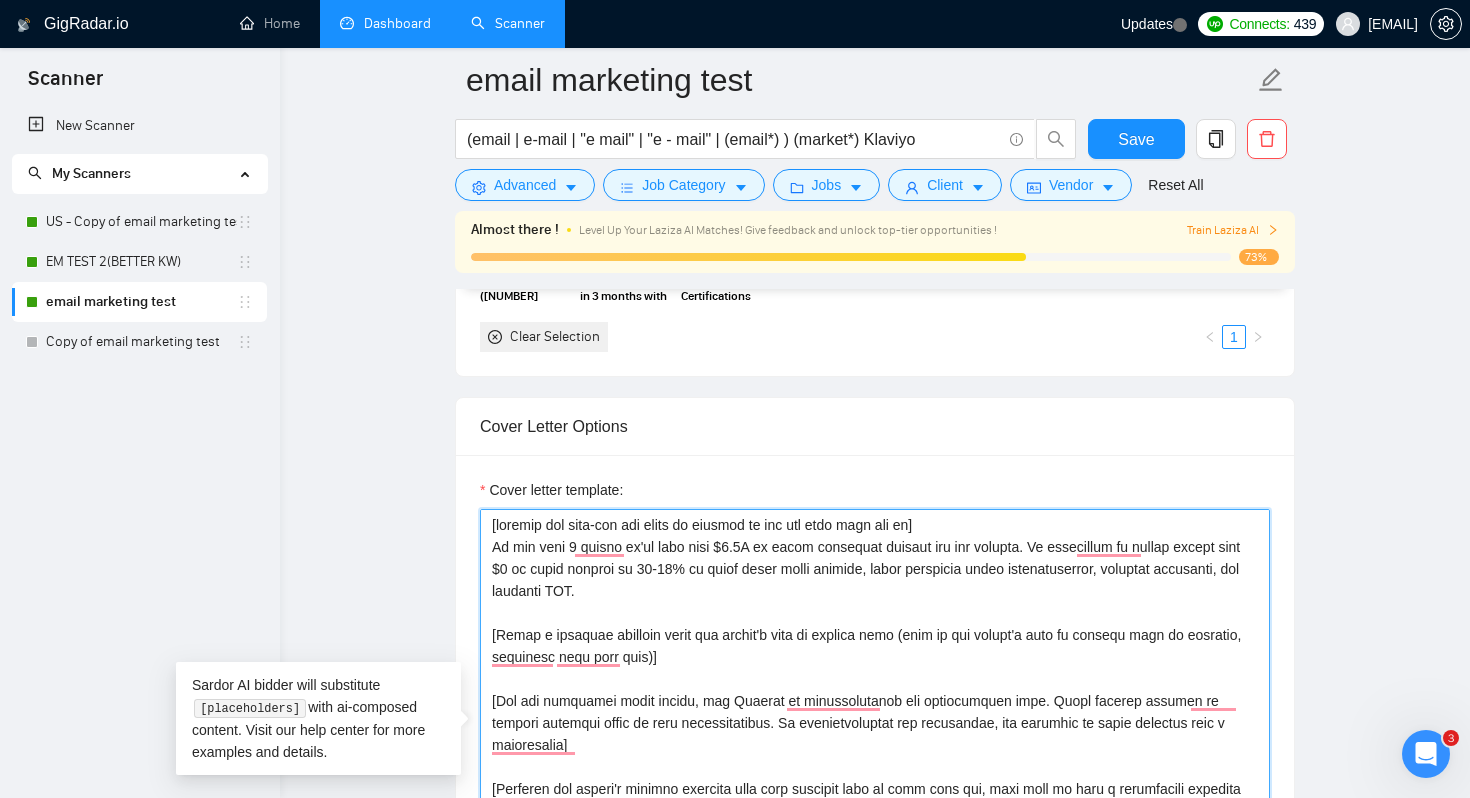 scroll, scrollTop: 29, scrollLeft: 0, axis: vertical 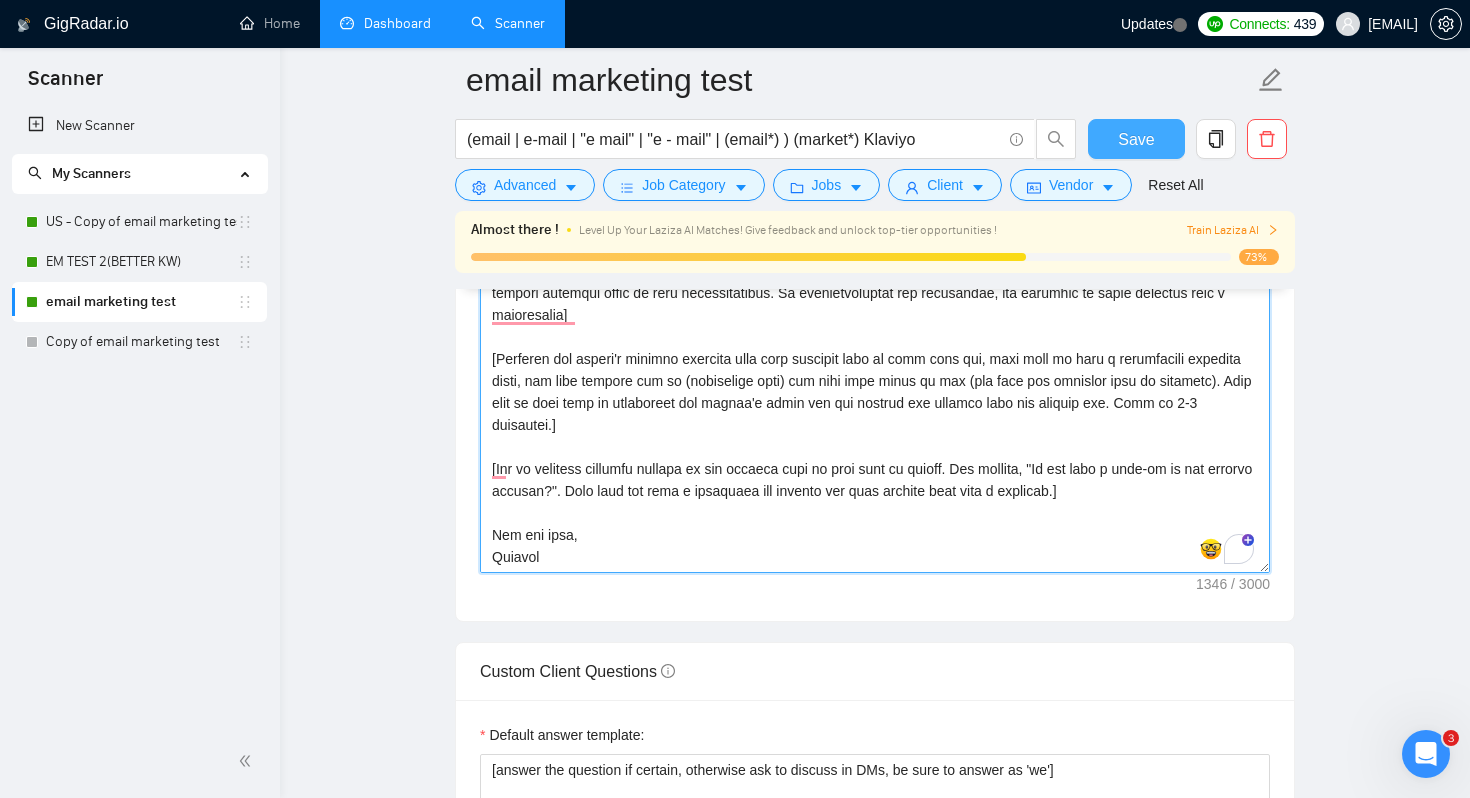 type on "[include any anti-bot key words or phrases if the job post asks for it]
In the past 7 months we've done over $2.1M in email marketing revenue for our clients. We specialize in taking brands from $0 in email revenue to 20-35% of their total store revenue, while improving email deliverability, customer retention, and customer LTV.
[Write a personal greeting using the client's name or company name (only if the client's name or company name is provided, otherwise skip this part)]
[For the remaining cover letter, use English in conversational yet professional tone. Avoid generic phrases or cliches commonly found in such communications. Be straightforward and respectful, and remember to avoid sounding like a salesperson]
[Identify the client's biggest business pain that provoked them to post this job, hook into it with a provocative question first, and then explain how we (freelancer team) can help them solve it too (not only the specific task in question). Make sure to show that we understand the client's n..." 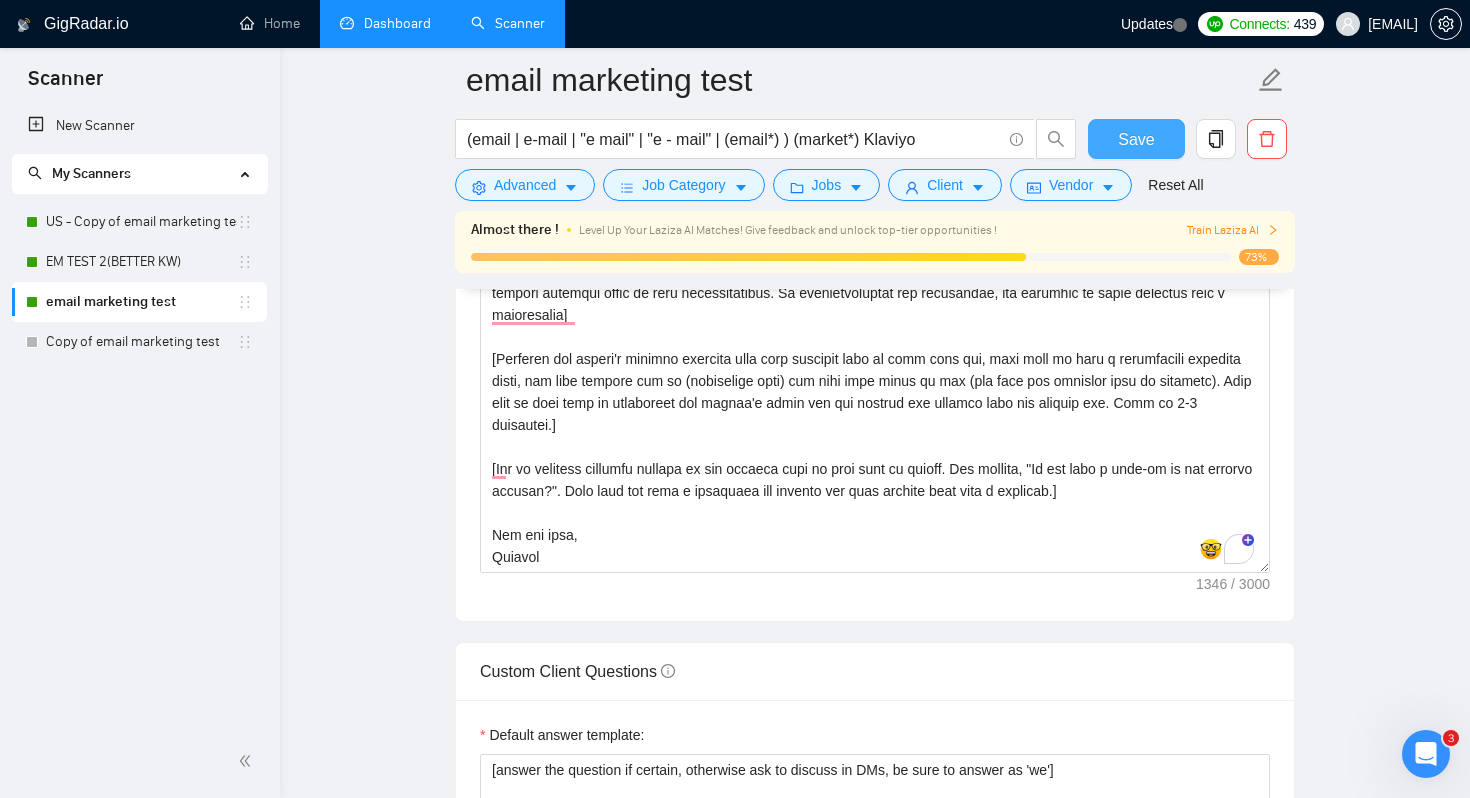 click on "Save" at bounding box center (1136, 139) 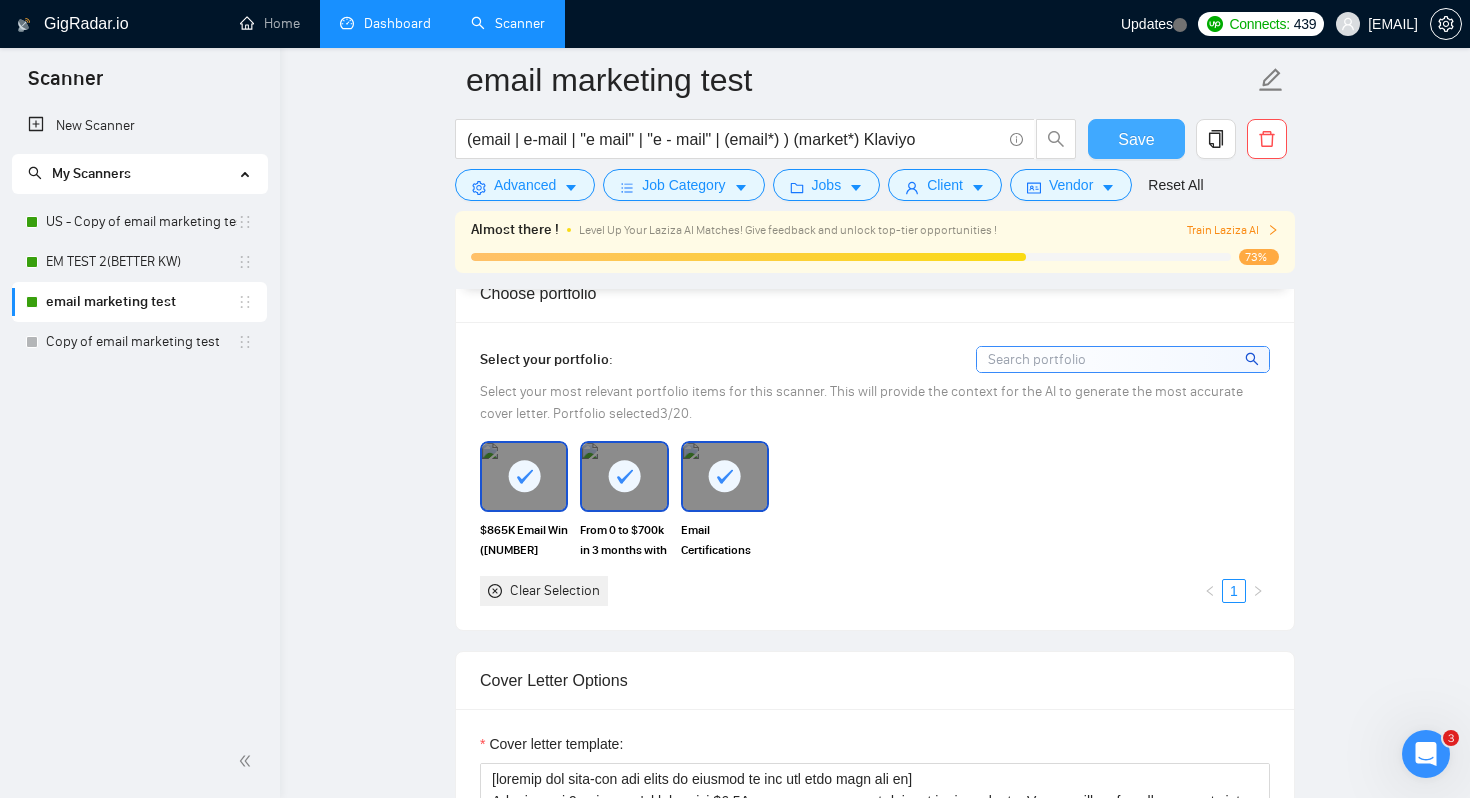 scroll, scrollTop: 1812, scrollLeft: 0, axis: vertical 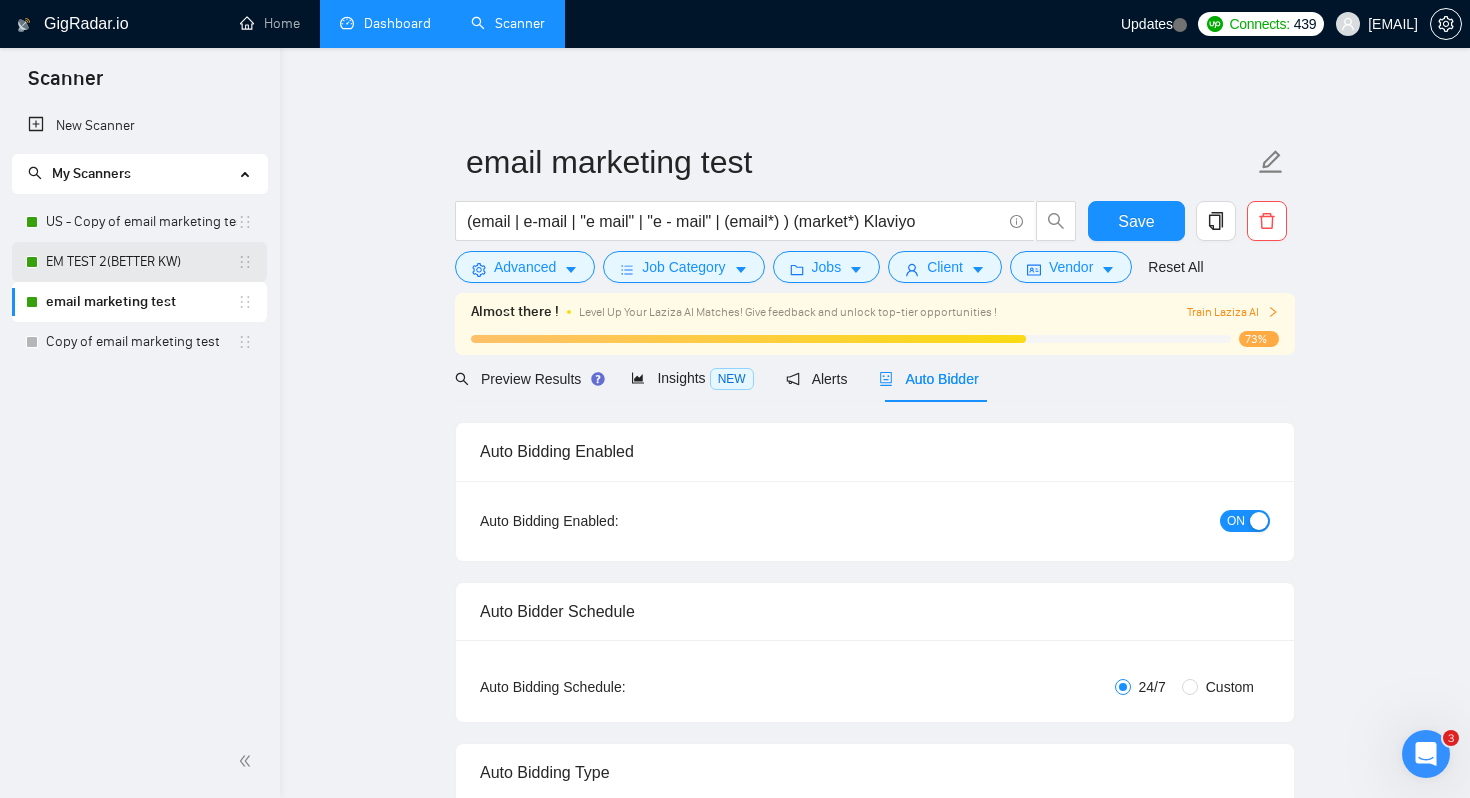 click on "EM TEST 2(BETTER KW)" at bounding box center (141, 262) 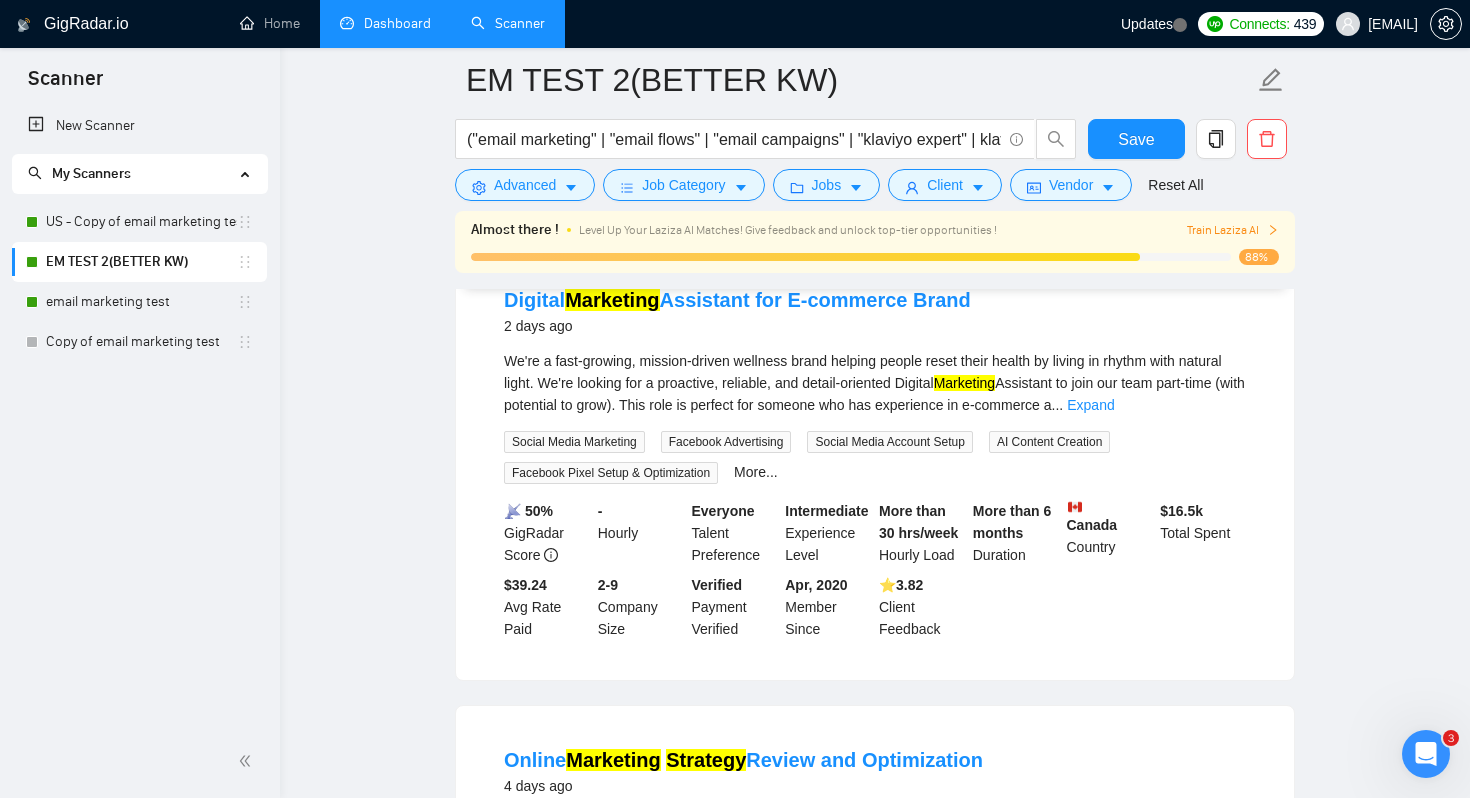 scroll, scrollTop: 2538, scrollLeft: 0, axis: vertical 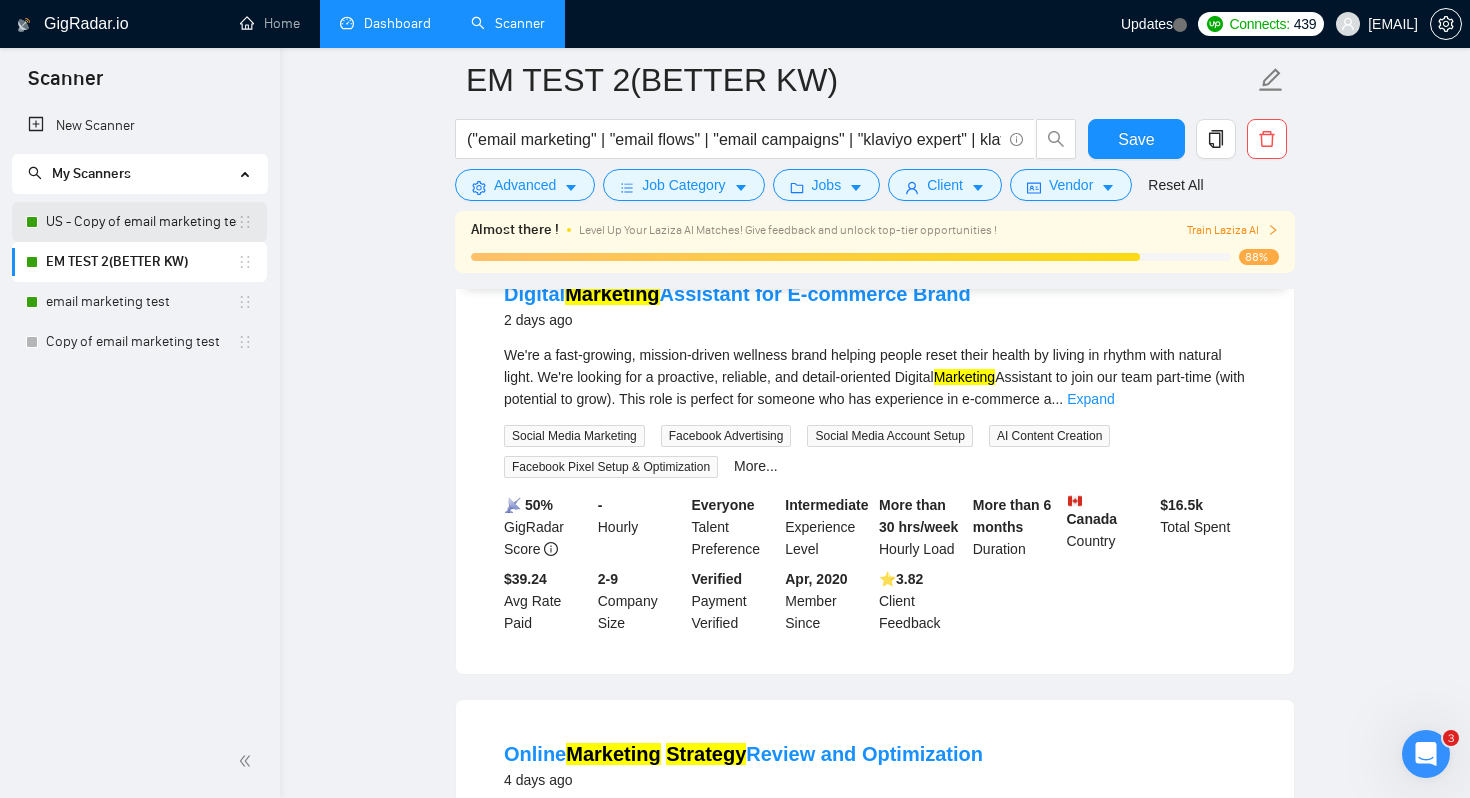 click on "US - Copy of email marketing test" at bounding box center (141, 222) 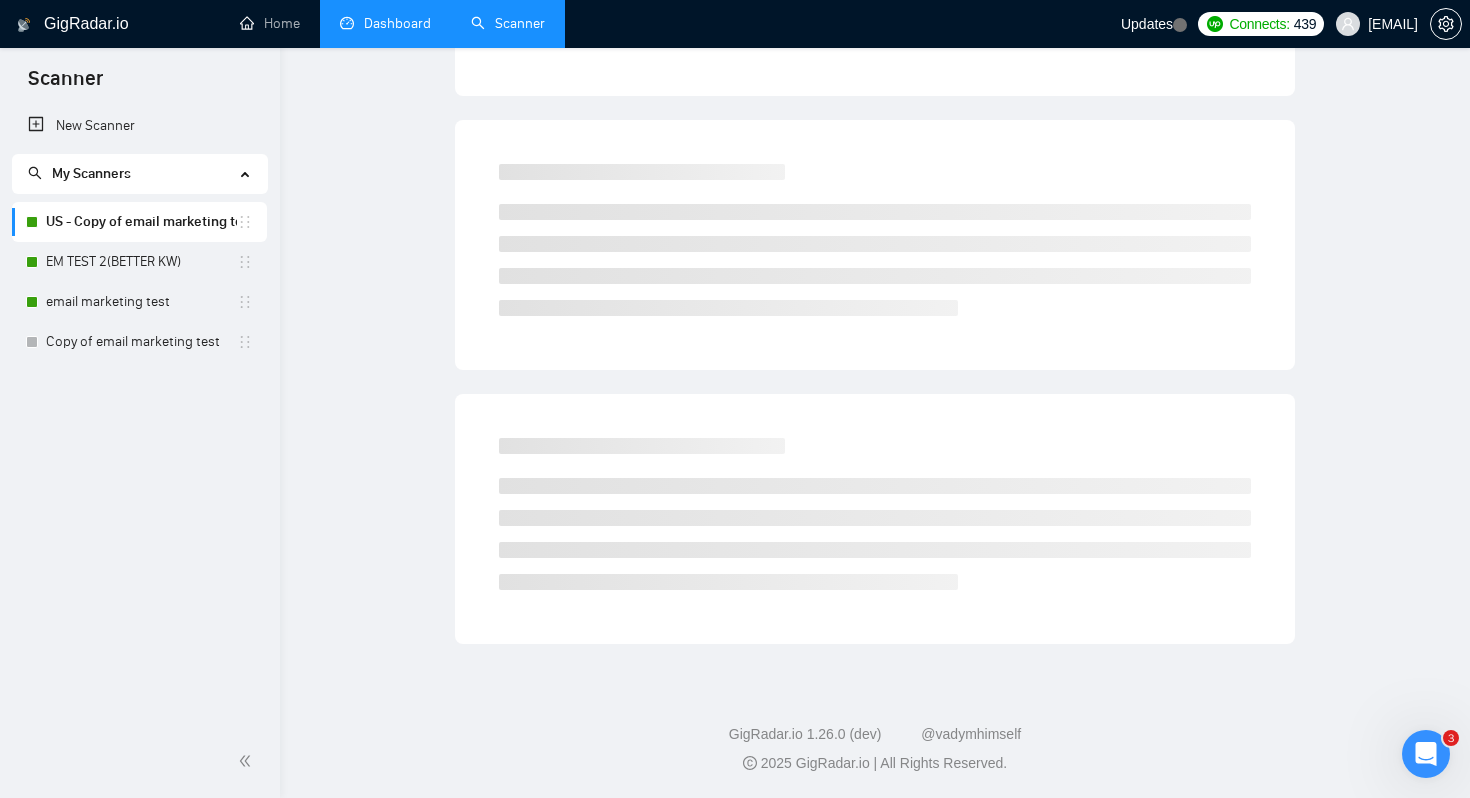 scroll, scrollTop: 0, scrollLeft: 0, axis: both 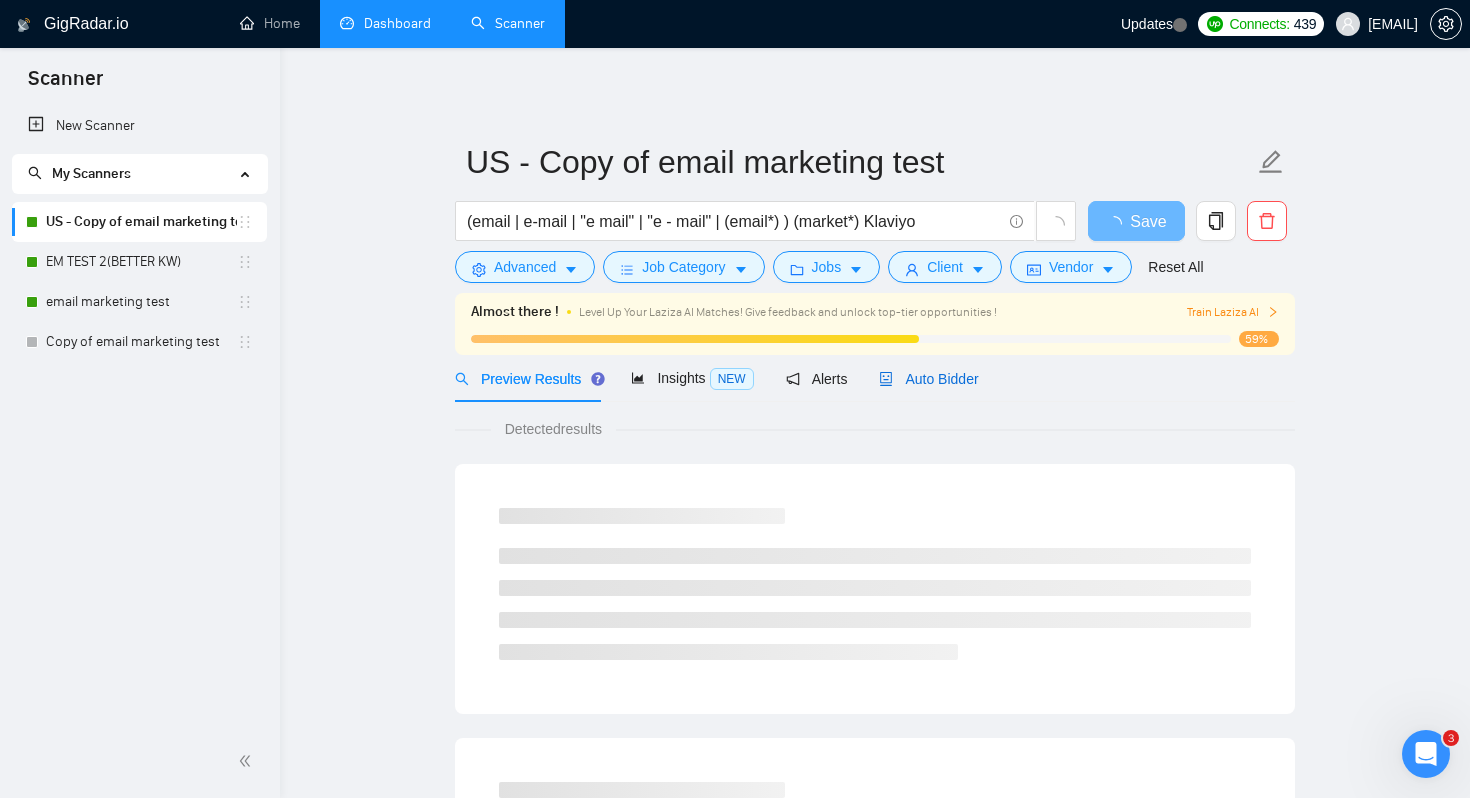 click on "Auto Bidder" at bounding box center (928, 379) 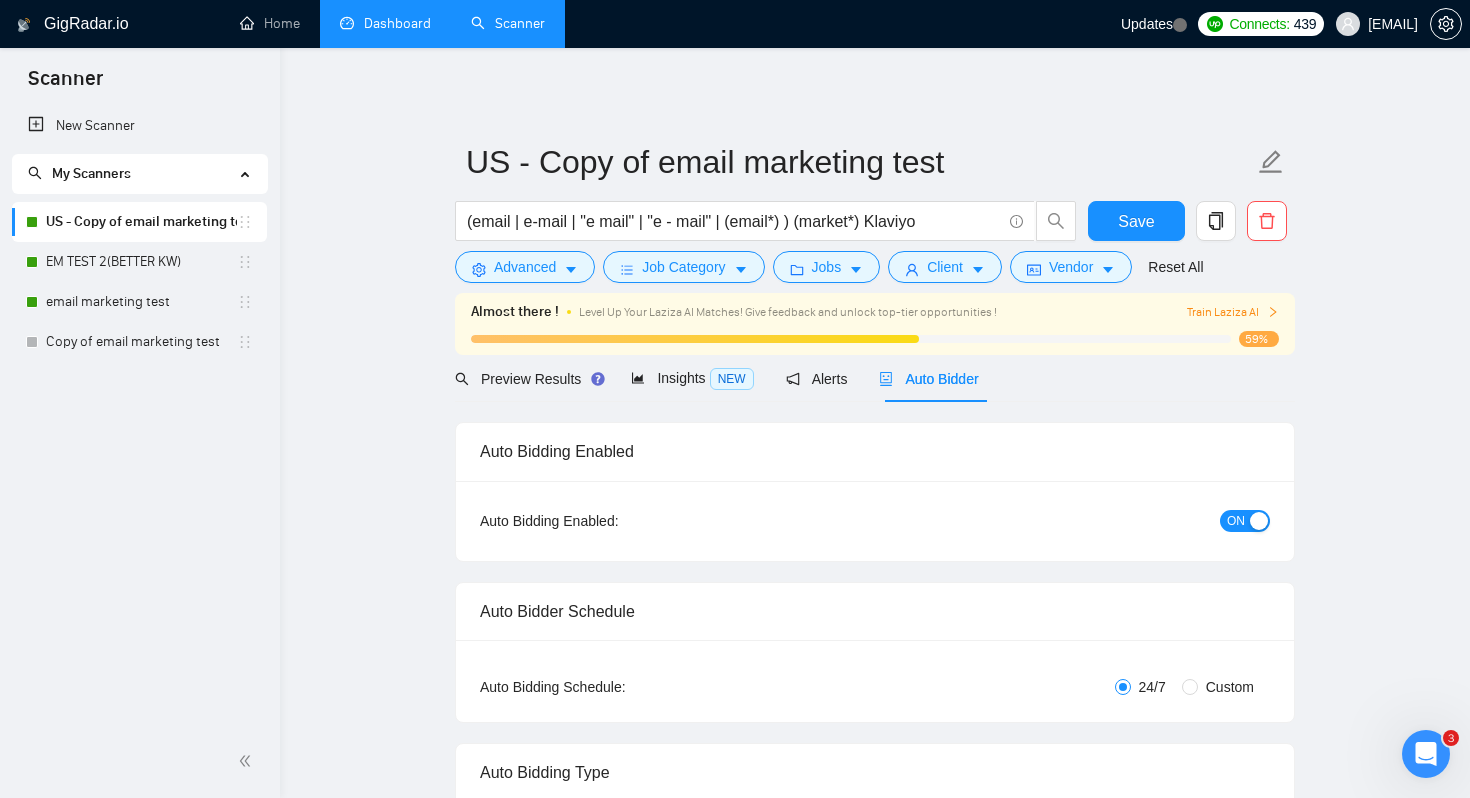 type 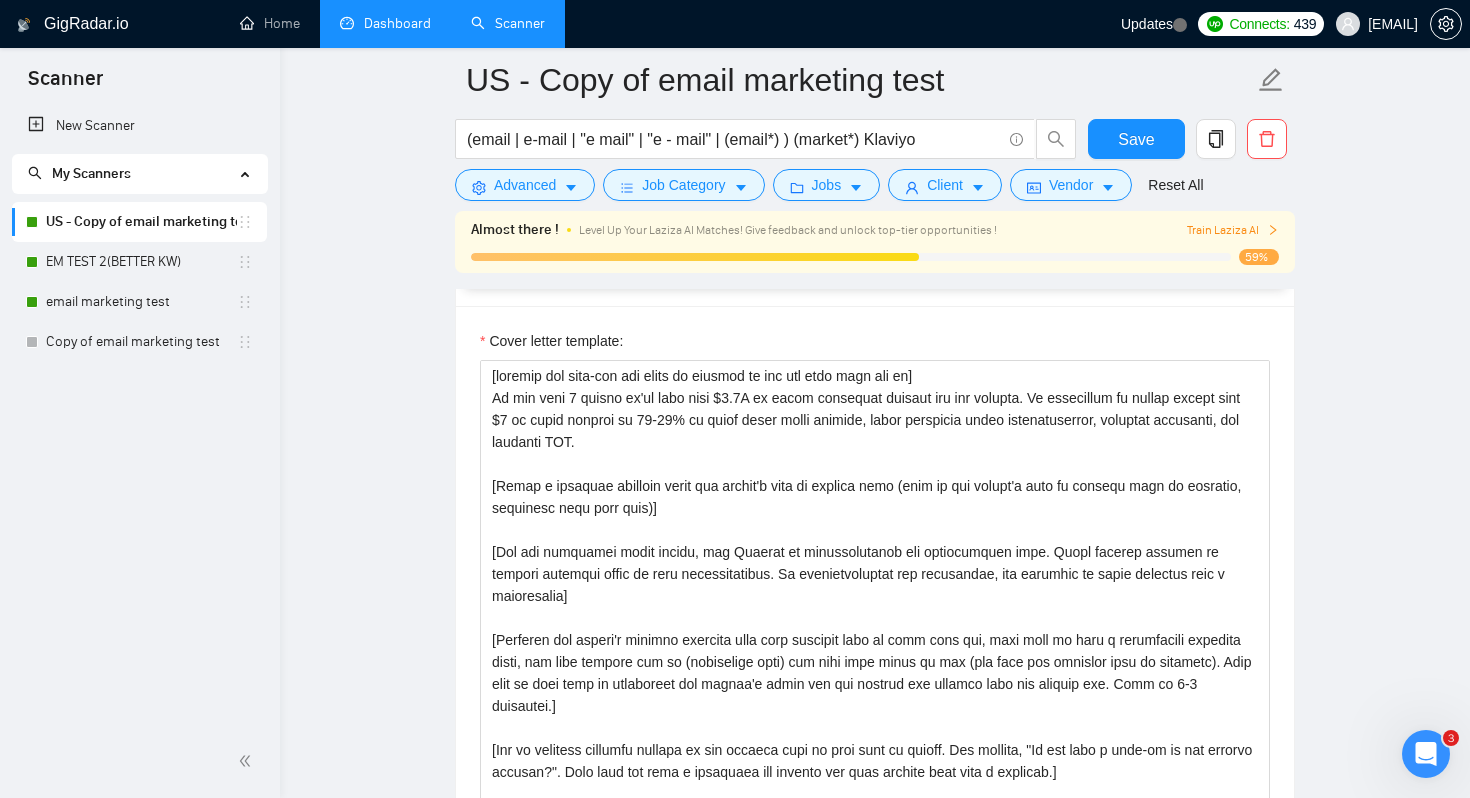 scroll, scrollTop: 2295, scrollLeft: 0, axis: vertical 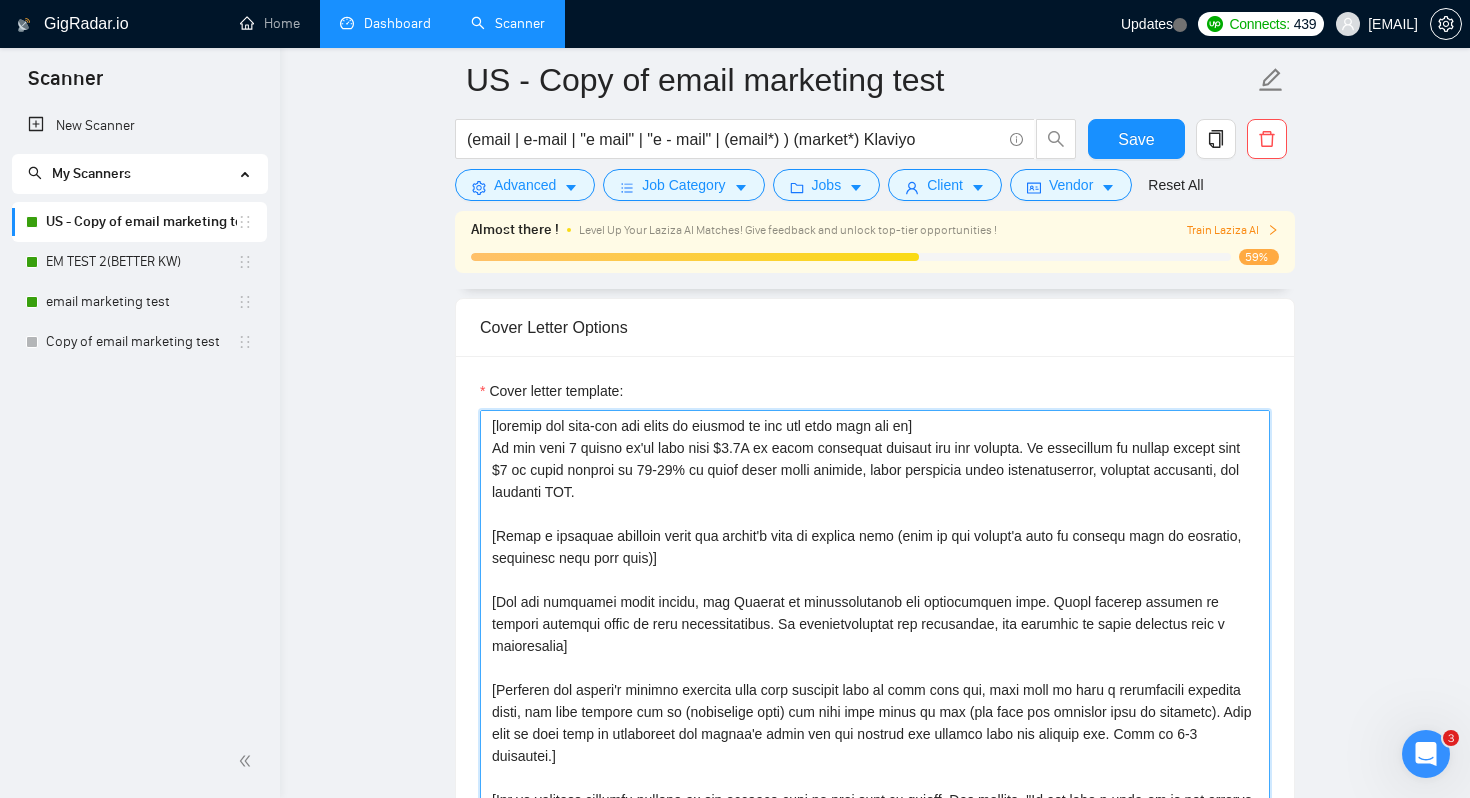click on "Cover letter template:" at bounding box center (875, 635) 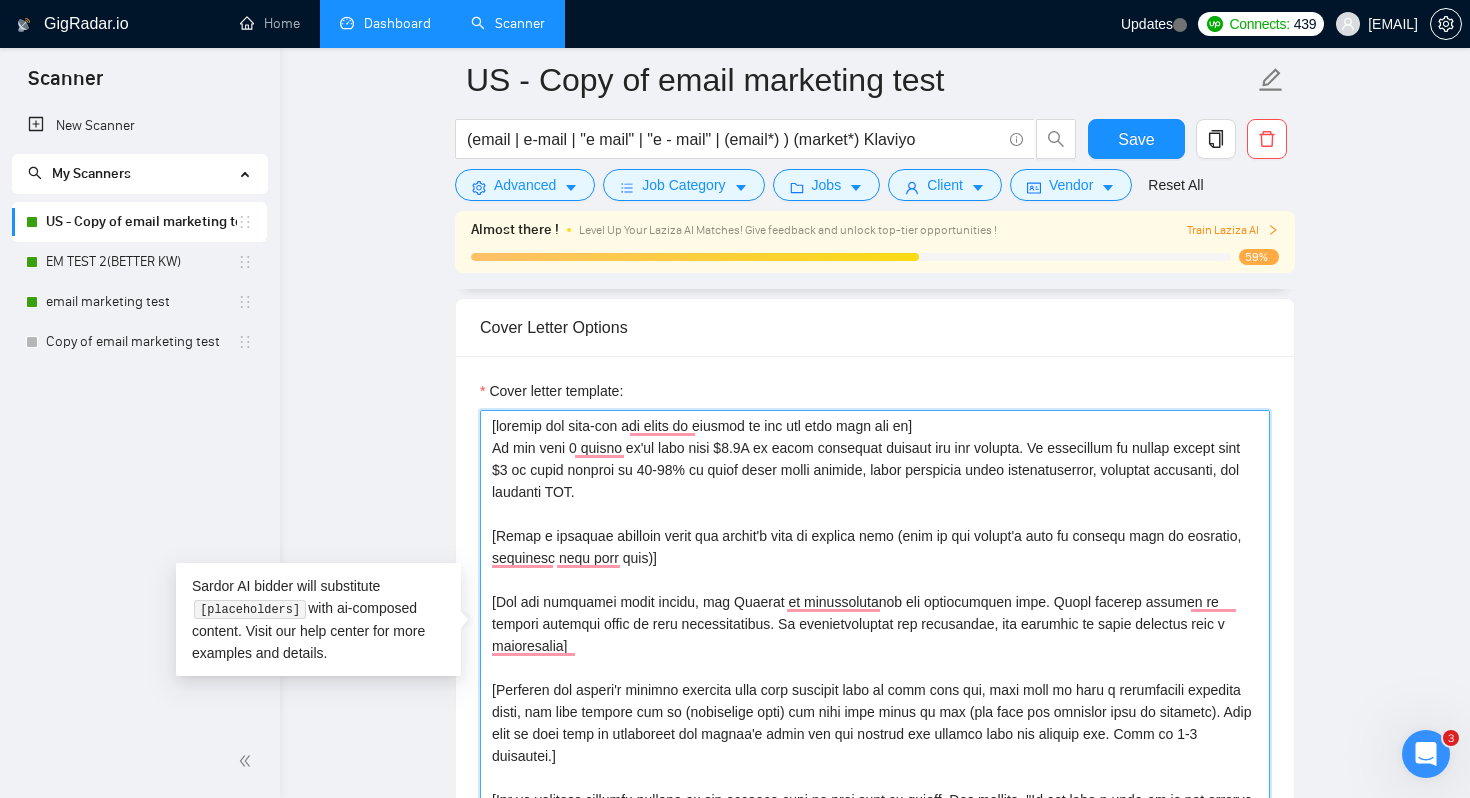 click on "Cover letter template:" at bounding box center [875, 635] 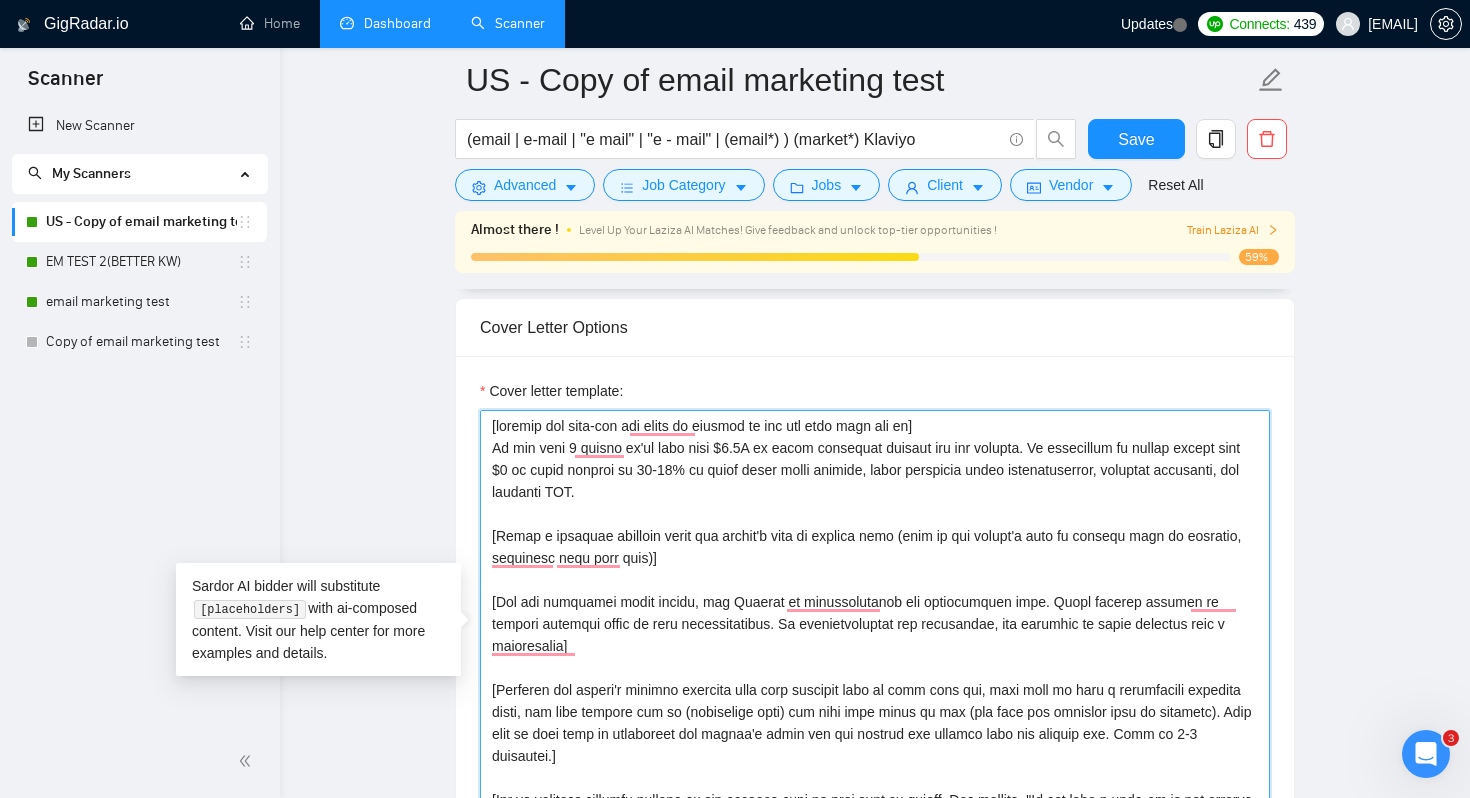scroll, scrollTop: 44, scrollLeft: 0, axis: vertical 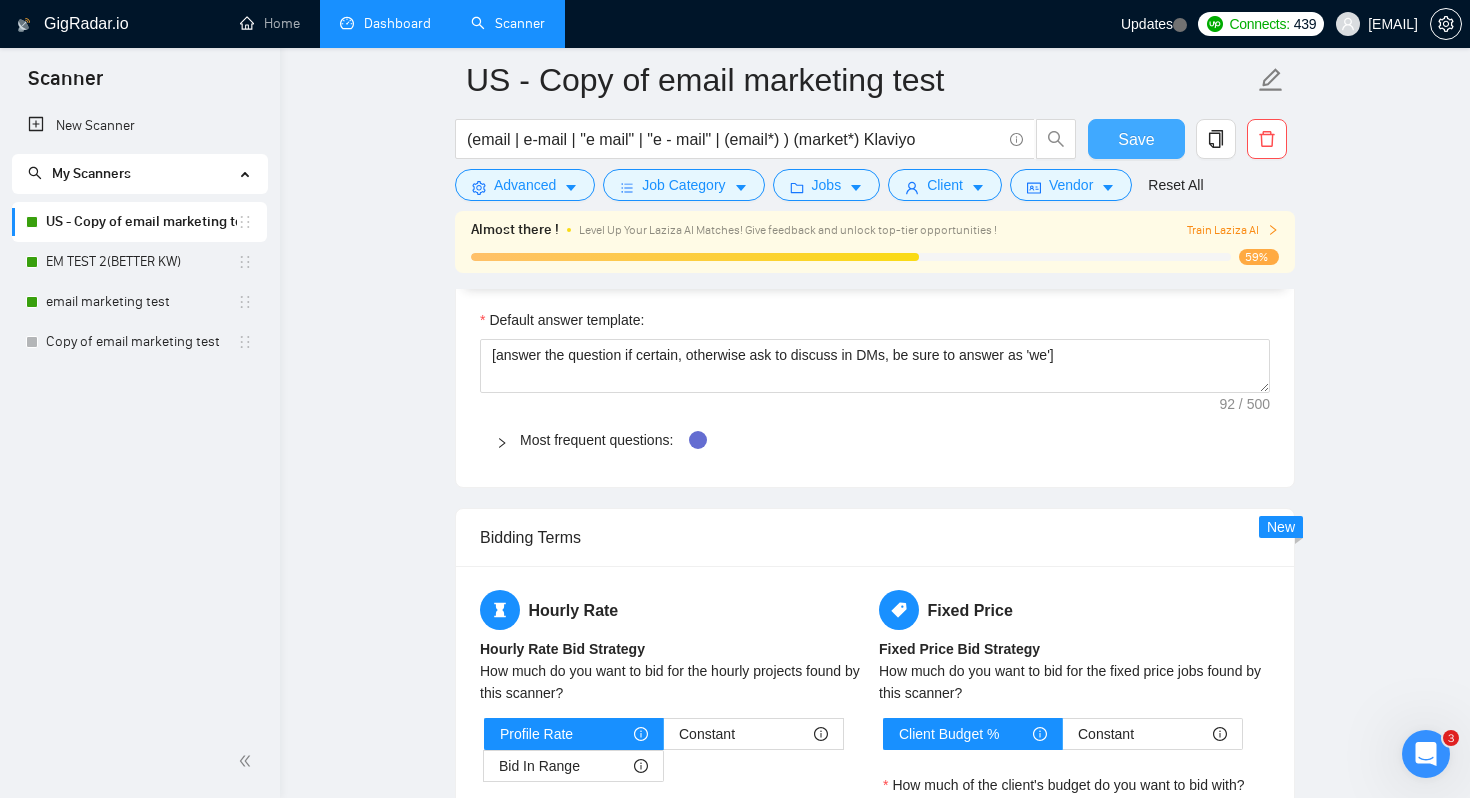 type on "[include any anti-bot key words or phrases if the job post asks for it]
In the past 7 months we've done over $2.1M in email marketing revenue for our clients. We specialize in taking brands from $0 in email revenue to 20-35% of their total store revenue, while improving email deliverability, customer retention, and customer LTV.
[Write a personal greeting using the client's name or company name (only if the client's name or company name is provided, otherwise skip this part)]
[For the remaining cover letter, use English in conversational yet professional tone. Avoid generic phrases or cliches commonly found in such communications. Be straightforward and respectful, and remember to avoid sounding like a salesperson]
[Identify the client's biggest business pain that provoked them to post this job, hook into it with a provocative question first, and then explain how we (freelancer team) can help them solve it too (not only the specific task in question). Make sure to show that we understand the client's n..." 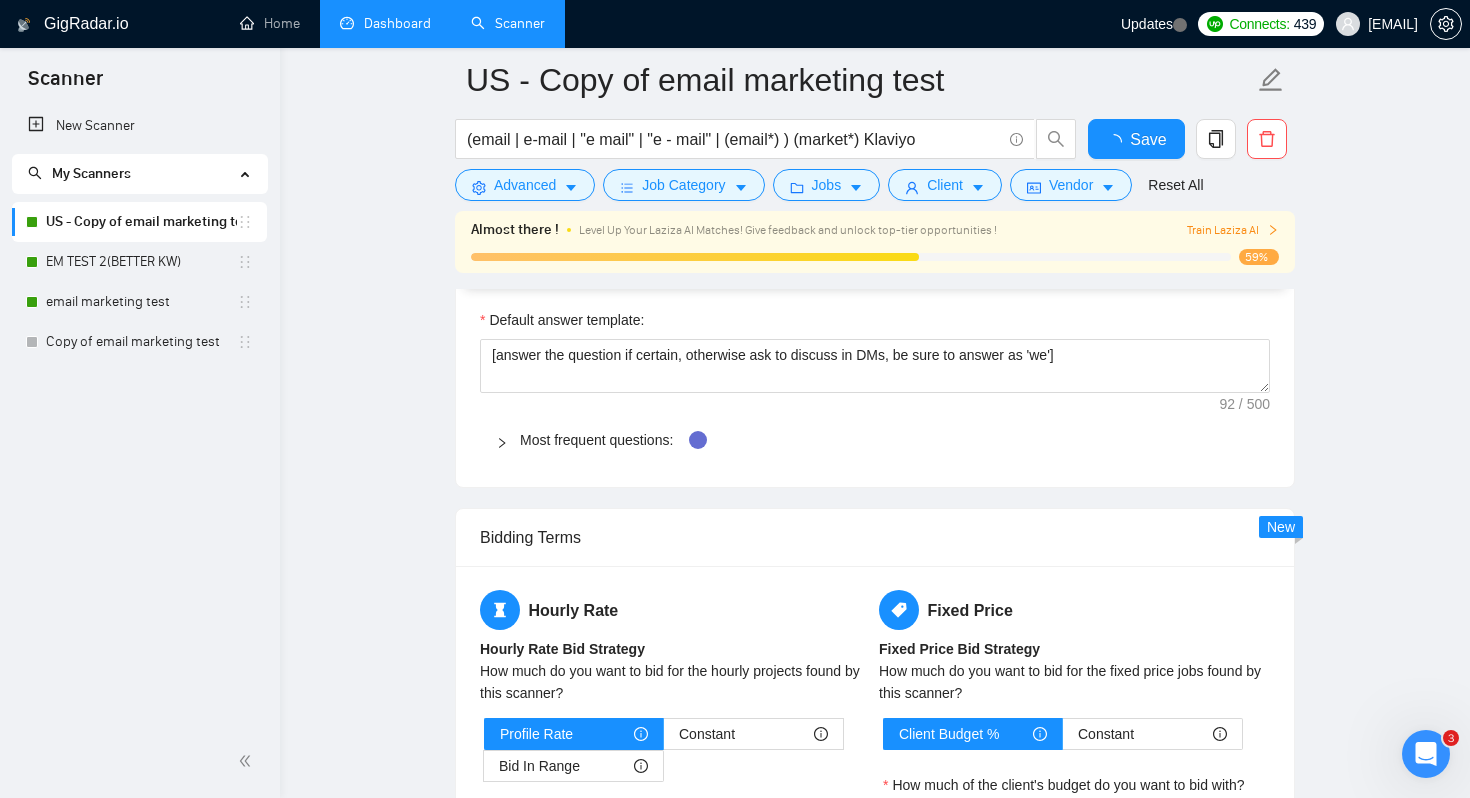 type 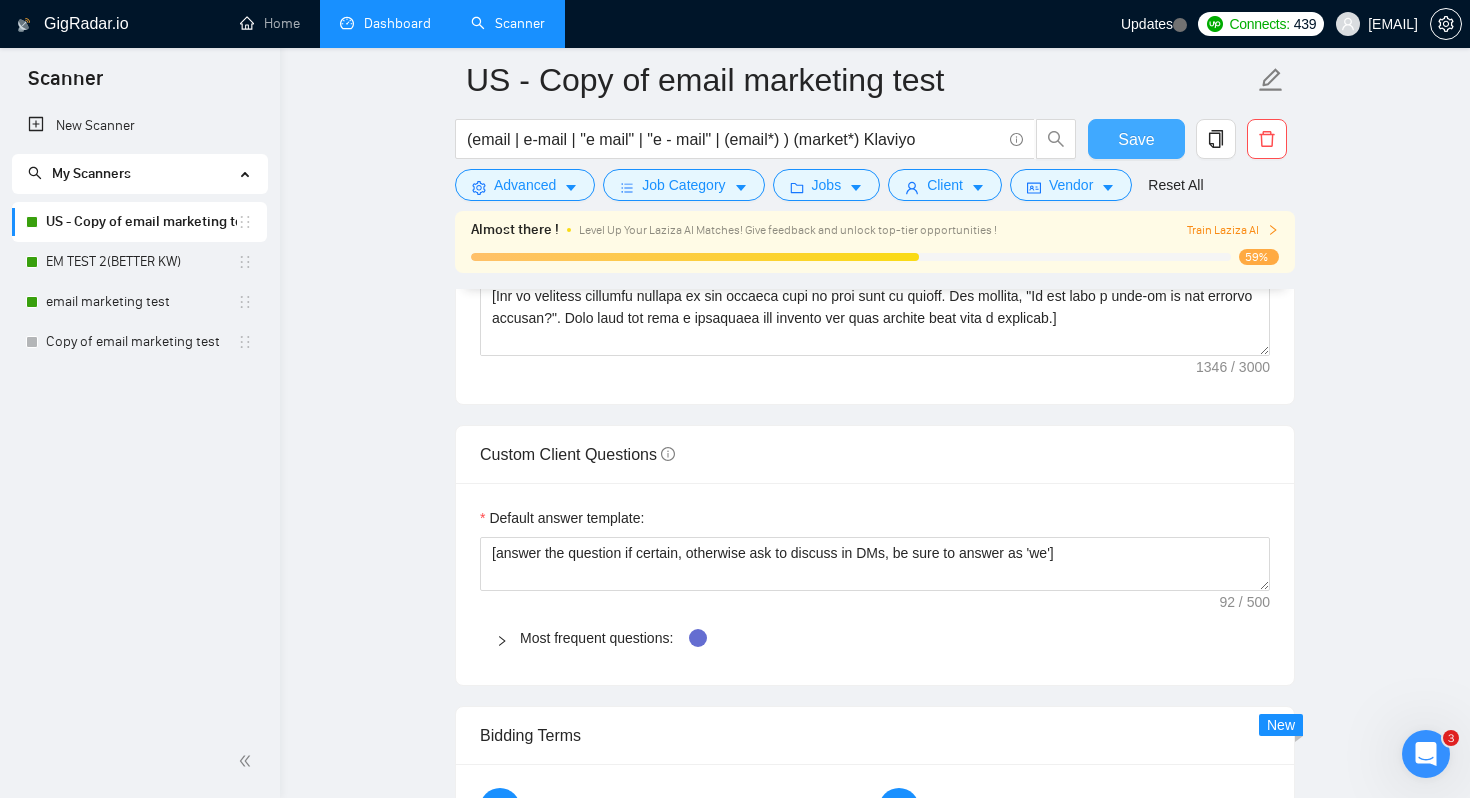 scroll, scrollTop: 2664, scrollLeft: 0, axis: vertical 